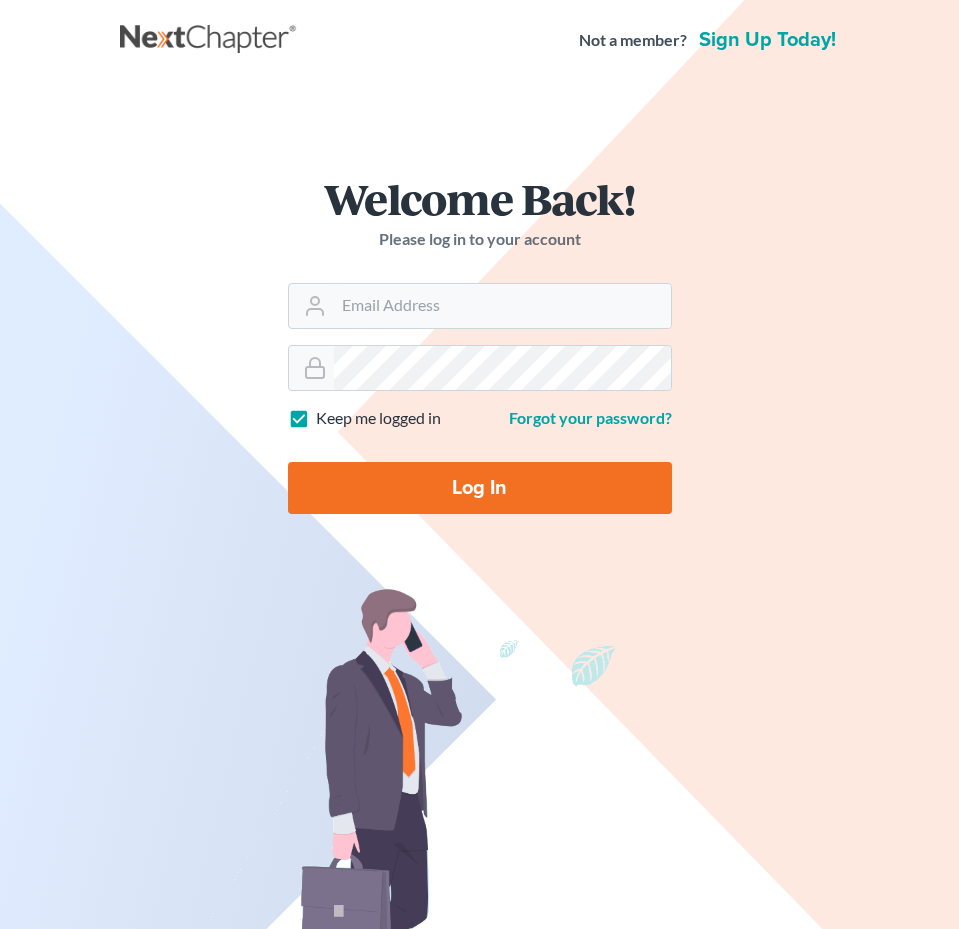 scroll, scrollTop: 0, scrollLeft: 0, axis: both 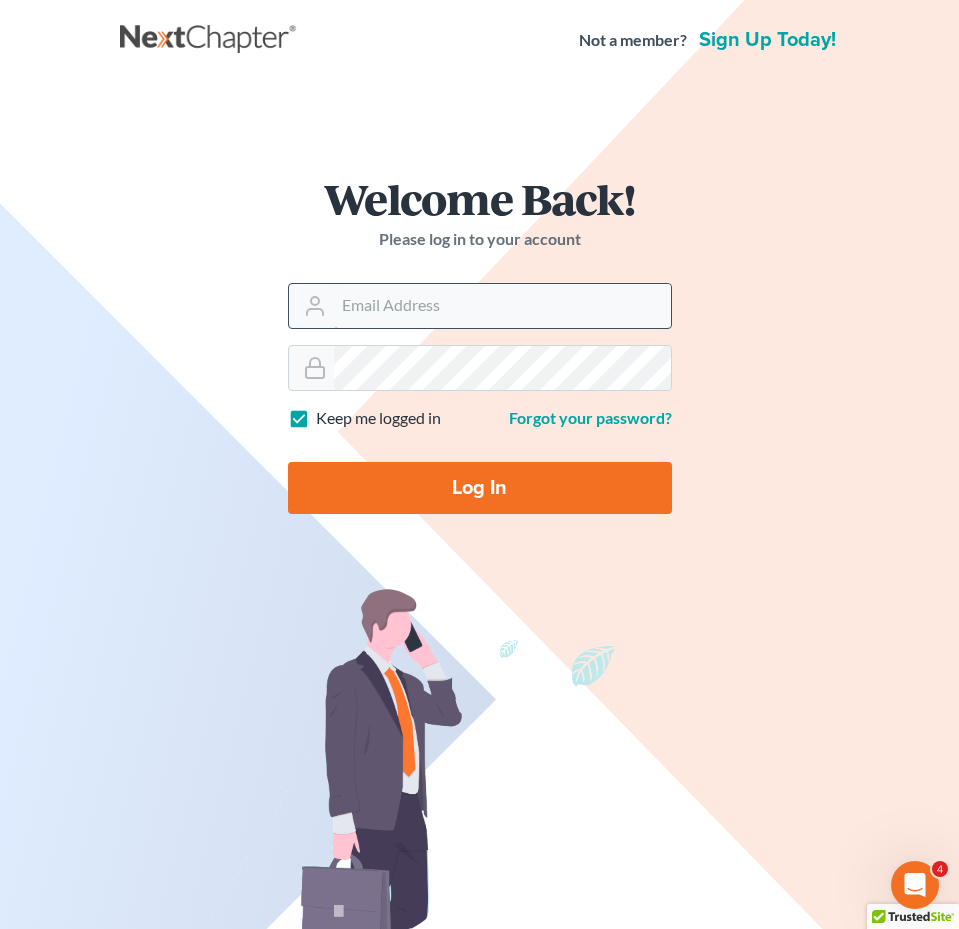 click on "Email Address" at bounding box center (502, 306) 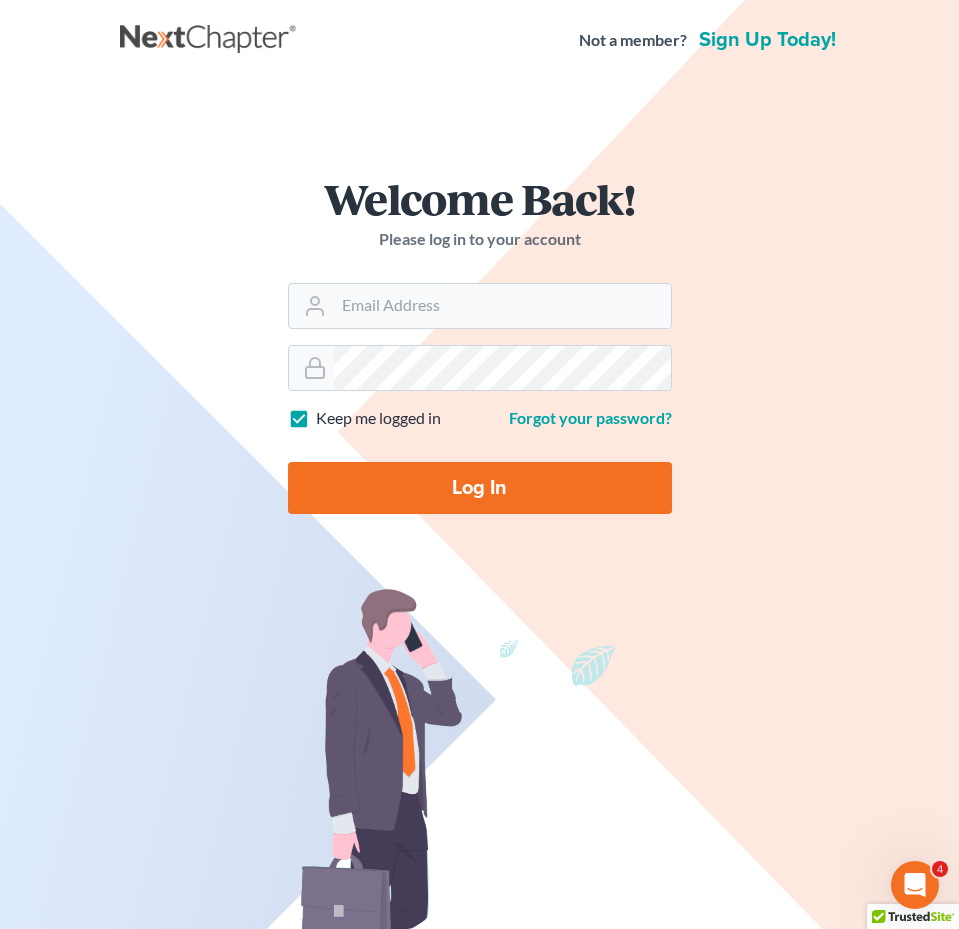 click on "Welcome Back! Please log in to your account Email Address Password Keep me logged in Forgot your password? Log In" at bounding box center (480, 353) 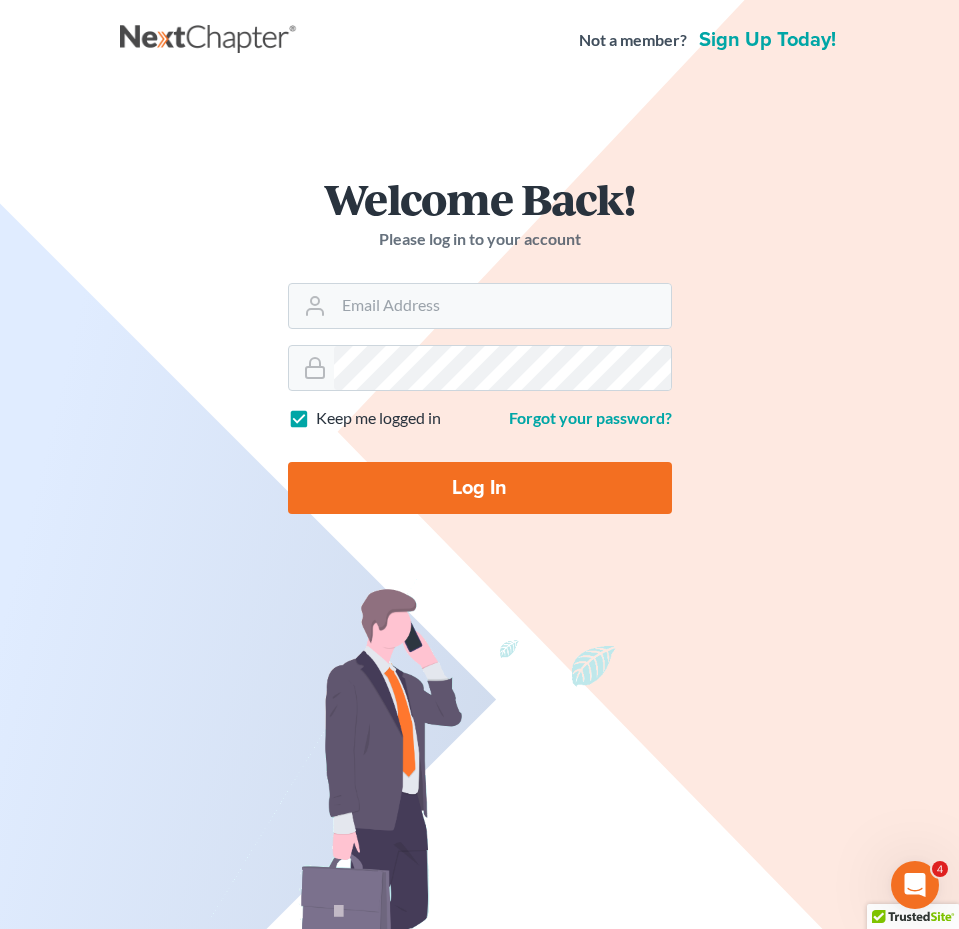 type on "[EMAIL]" 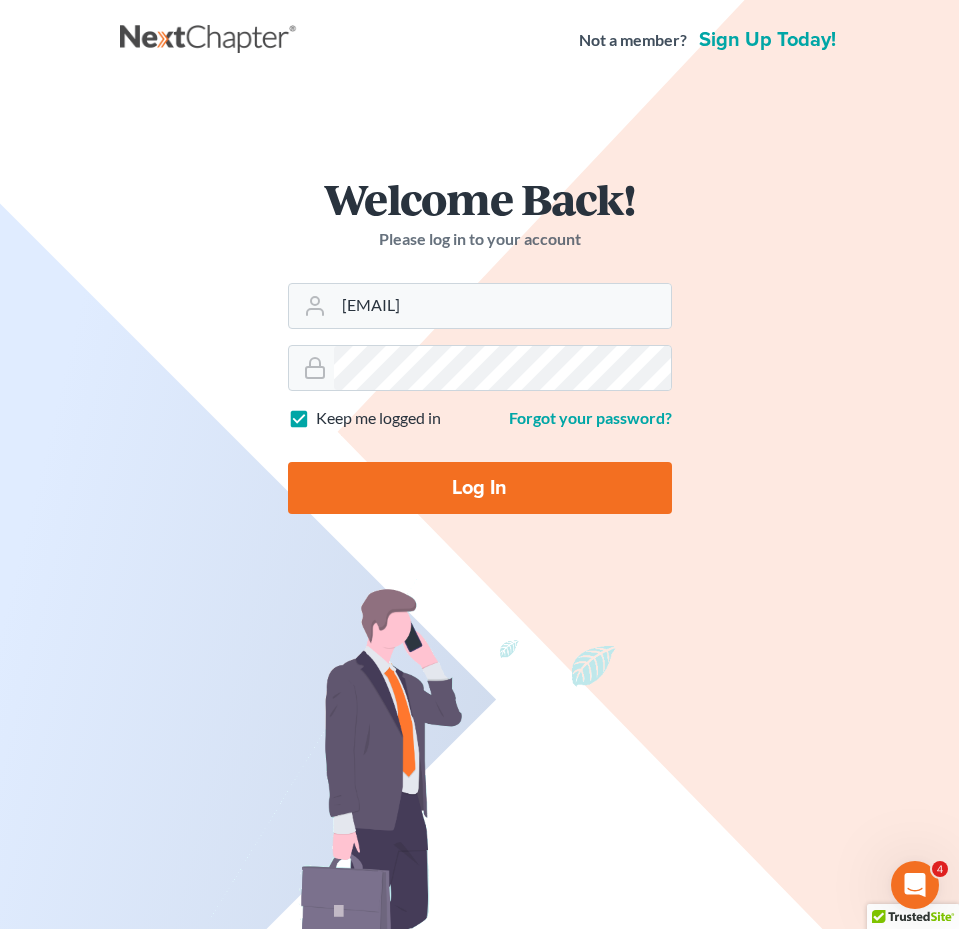 click on "Welcome Back! Please log in to your account Email Address jay@fresh-start.law Password Keep me logged in Forgot your password? Log In Communicate Better with your Debtor with NextMessage Send and receive messages through your bankruptcy software. Remind your client of hearings and more with automated text messages based on case dates and the ability to send individualized messages on a per-case basis. Upgrade to START+   or    PRO+ to get NextMessage. Learn more Simplify Client Intake with MyChapter Debtor Portal Eliminate hours of data entry with MyChapter, a secure online portal for your debtor to input their information and upload documents. Mobile-friendly, MyChapter is both accessible and easy-to-use for your client. After the debtor inputs their data, import and review import their entry into NextChapter - saving you time.  Learn More Upgrade to  START+  or  PRO+  to get MyChapter Become a NextChapter Pro+ Member Upgrade Today Let NextChapter be your Personal Assistant Hire a virtual paralegal" at bounding box center [479, 606] 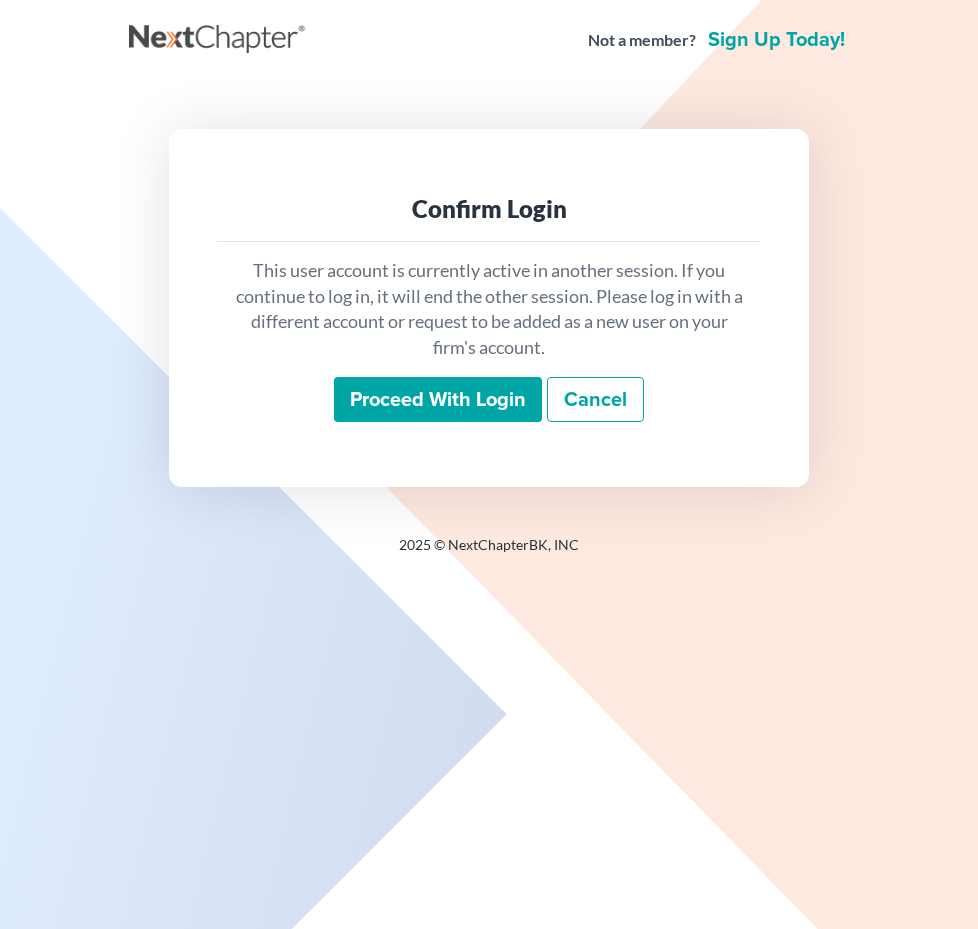 scroll, scrollTop: 0, scrollLeft: 0, axis: both 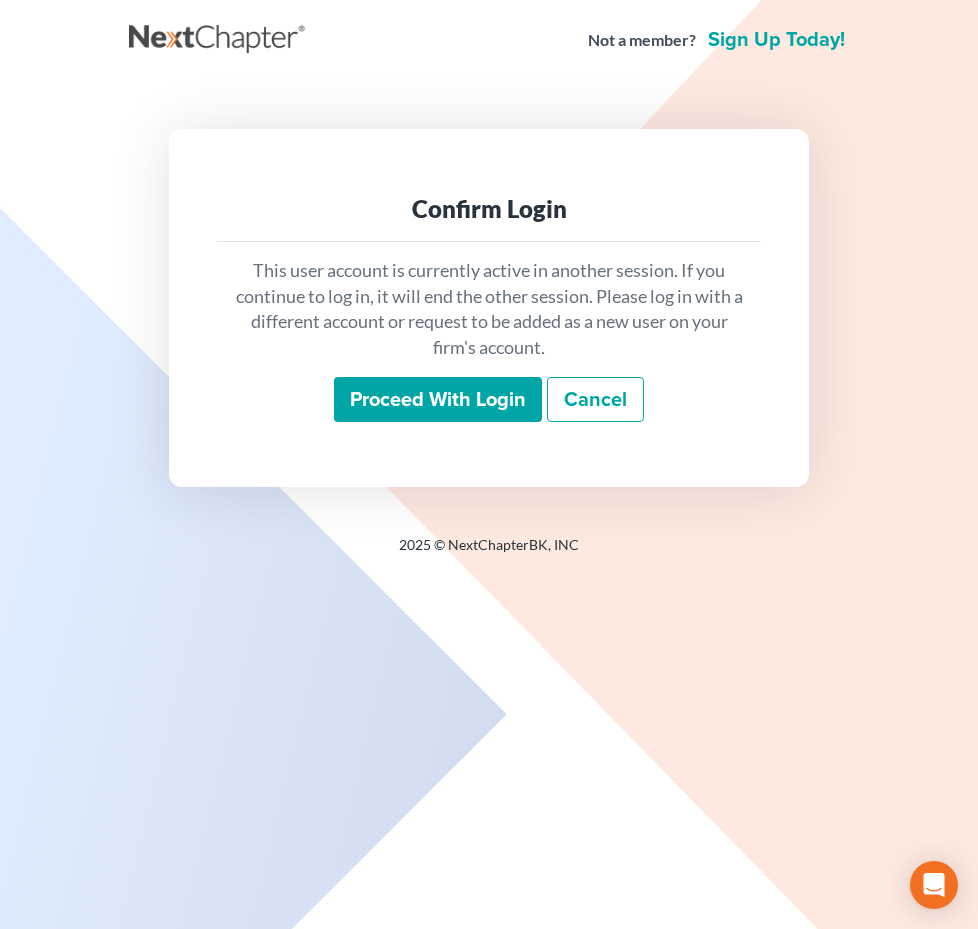 click on "Proceed with login" at bounding box center (438, 400) 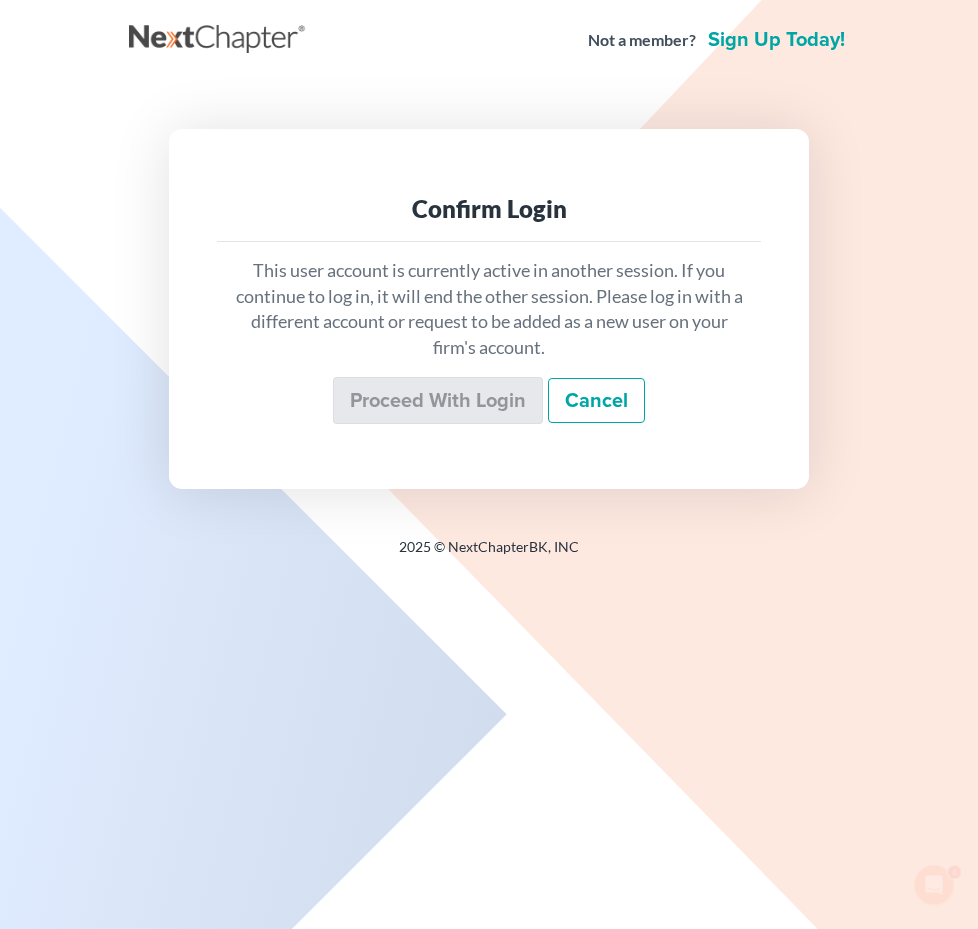 scroll, scrollTop: 0, scrollLeft: 0, axis: both 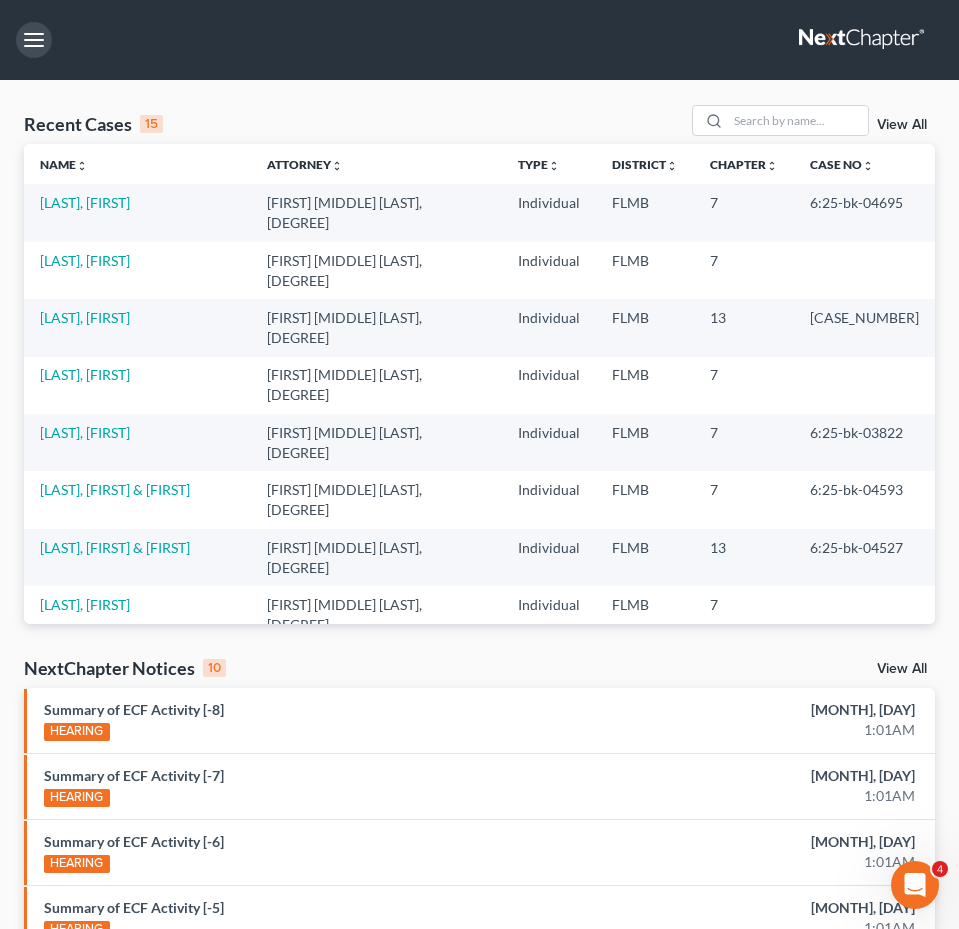 click at bounding box center [34, 40] 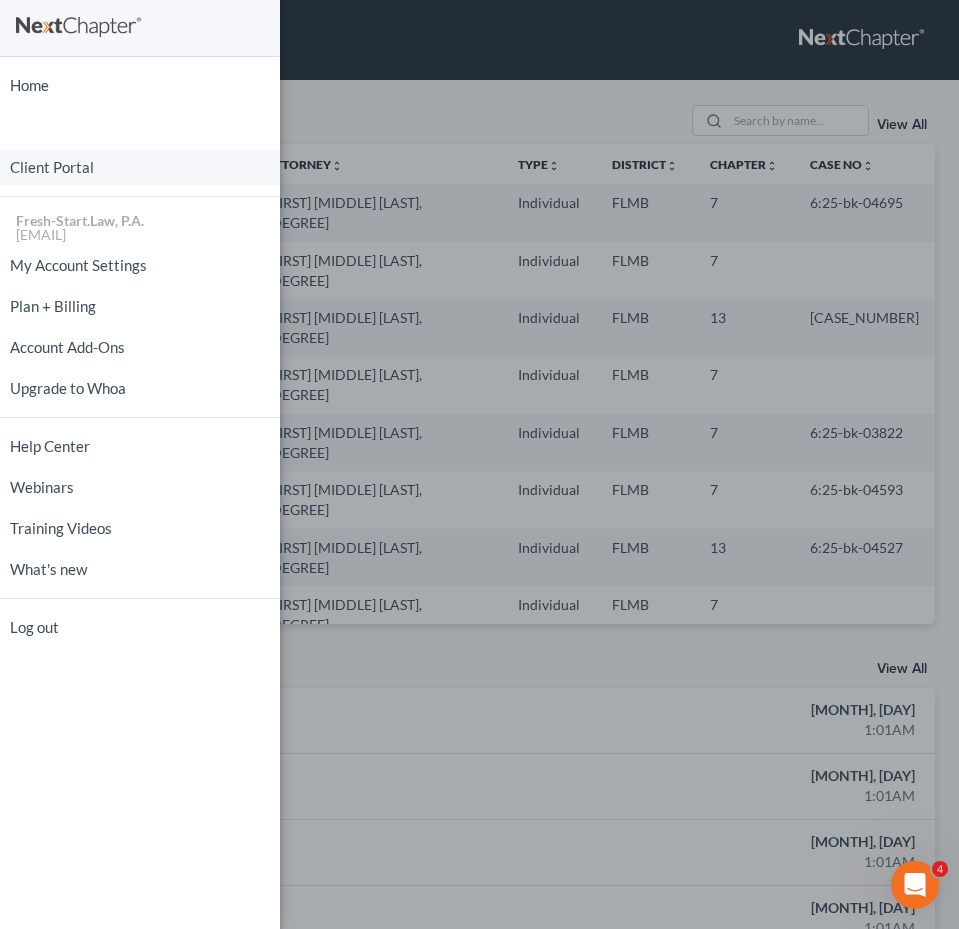 click on "Client Portal" at bounding box center [140, 167] 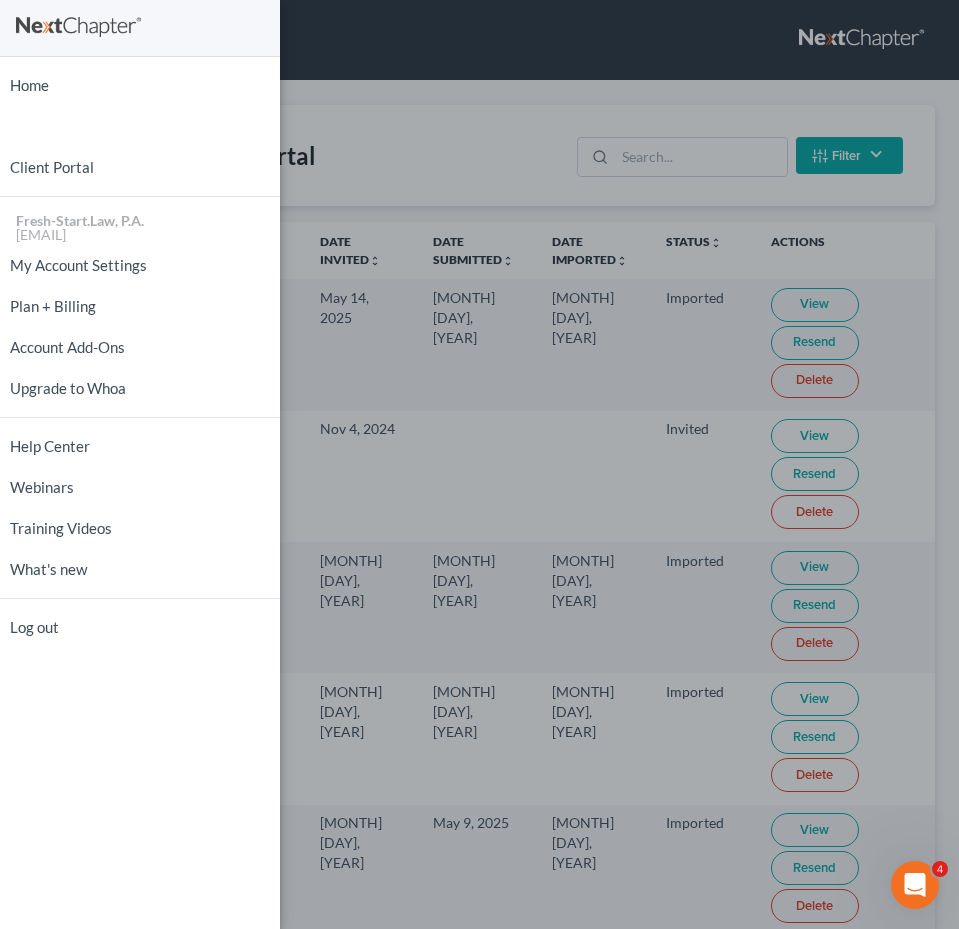 click on "Home New Case Client Portal Fresh-Start.Law, P.A. jay@fresh-start.law My Account Settings Plan + Billing Account Add-Ons Upgrade to Whoa Help Center Webinars Training Videos What's new Log out" at bounding box center [479, 464] 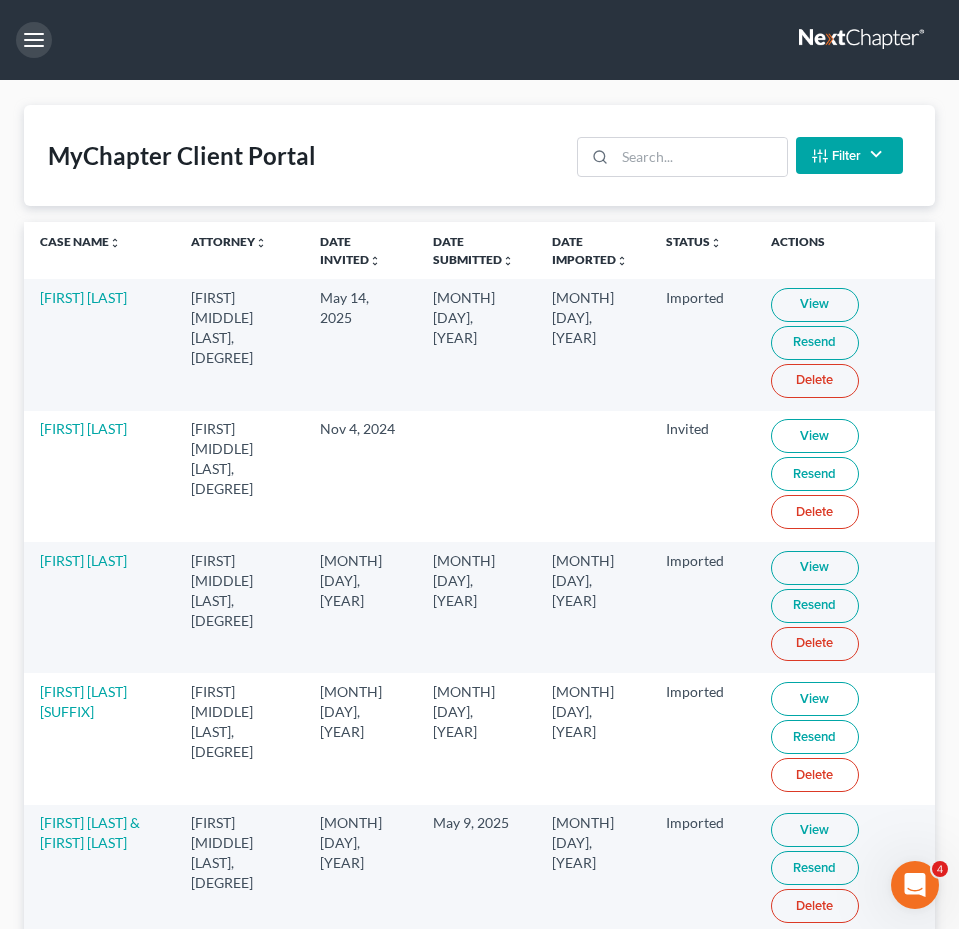 click on "Home New Case Client Portal Fresh-Start.Law, P.A. jay@fresh-start.law My Account Settings Plan + Billing Account Add-Ons Upgrade to Whoa Help Center Webinars Training Videos What's new Log out New Case Home Client Portal         - No Result - See all results Or Press Enter... Help Help Center Webinars Training Videos What's new Fresh-Start.Law, P.A. Fresh-Start.Law, P.A. jay@fresh-start.law My Account Settings Plan + Billing Account Add-Ons Upgrade to Whoa Log out 	 MyChapter Client Portal         Filter Status Filter... Invited In Progress Ready To Review Reviewed Imported Sent Back To Debtor Attorney Filter... Matthew R. Gross, J.D. Clear
Case Name
unfold_more
expand_more
expand_less
Attorney
unfold_more
expand_more
expand_less
Date Invited
unfold_more
expand_more
expand_less
Date Submitted
unfold_more
expand_more
expand_less
Date Imported
unfold_more
expand_more
expand_less
Status
unfold_more
expand_more
Actions" at bounding box center [479, 20028] 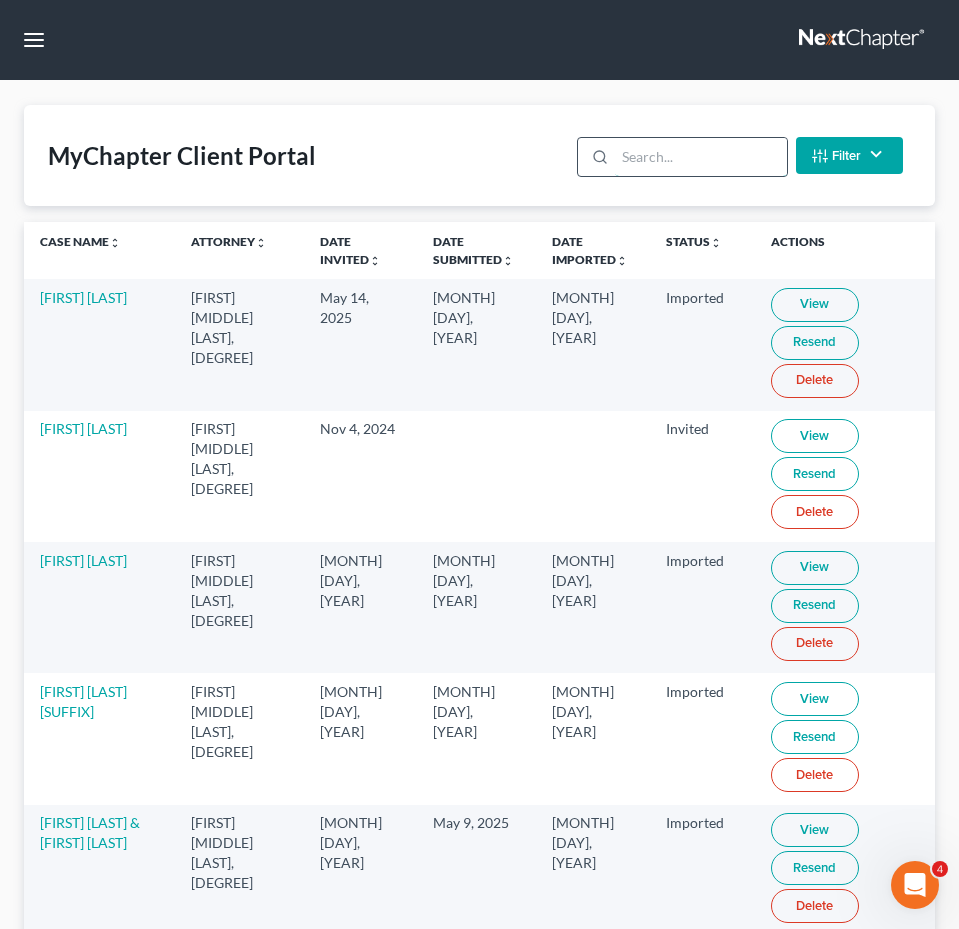 click at bounding box center [700, 157] 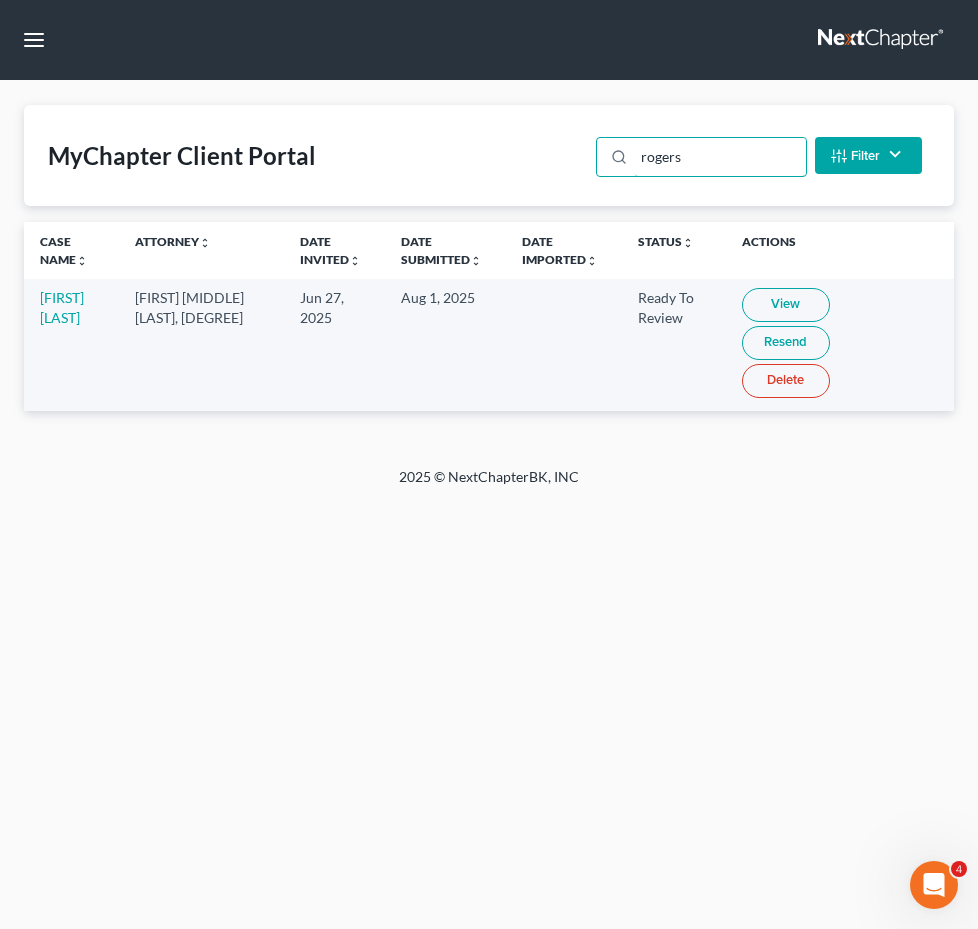 type on "rogers" 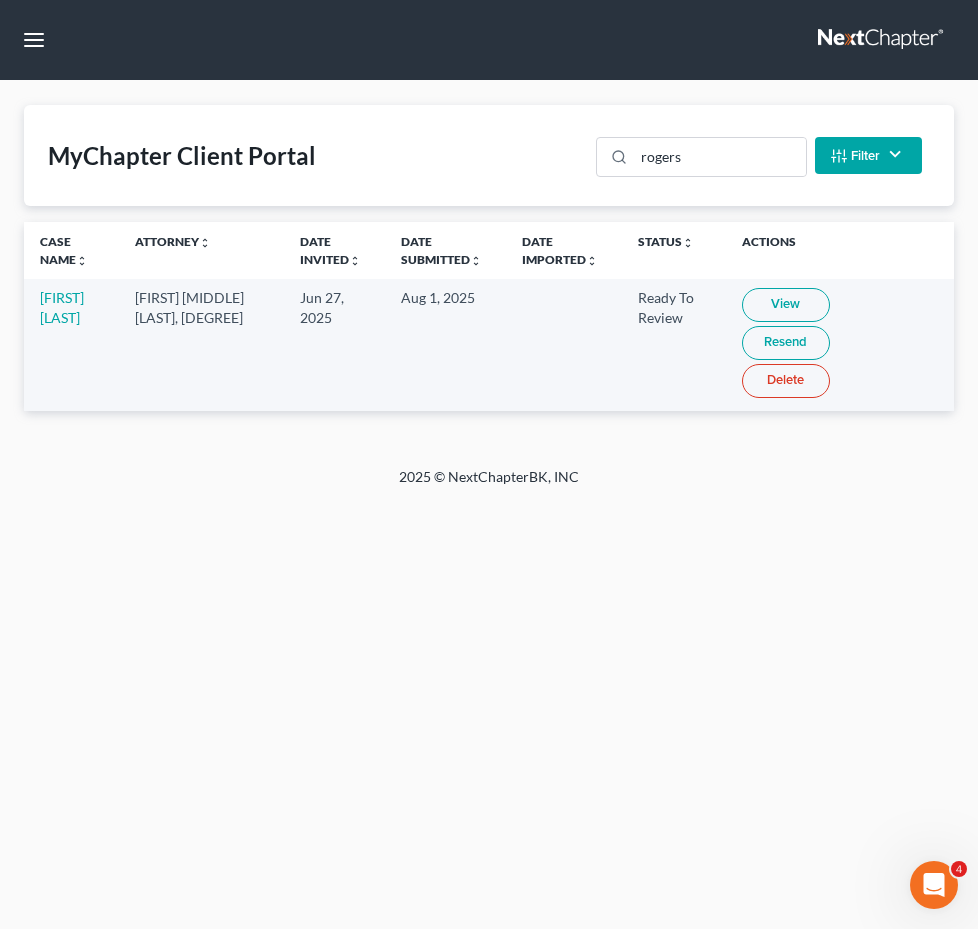 click on "View" at bounding box center (786, 305) 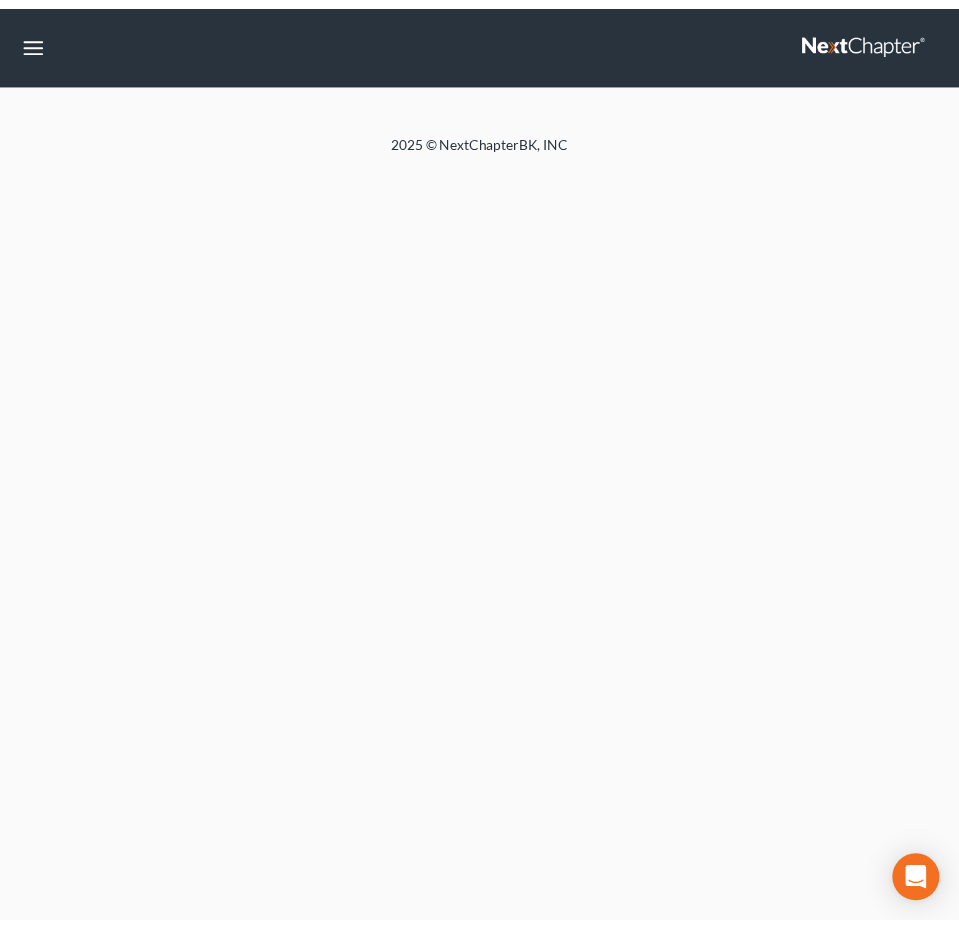 scroll, scrollTop: 0, scrollLeft: 0, axis: both 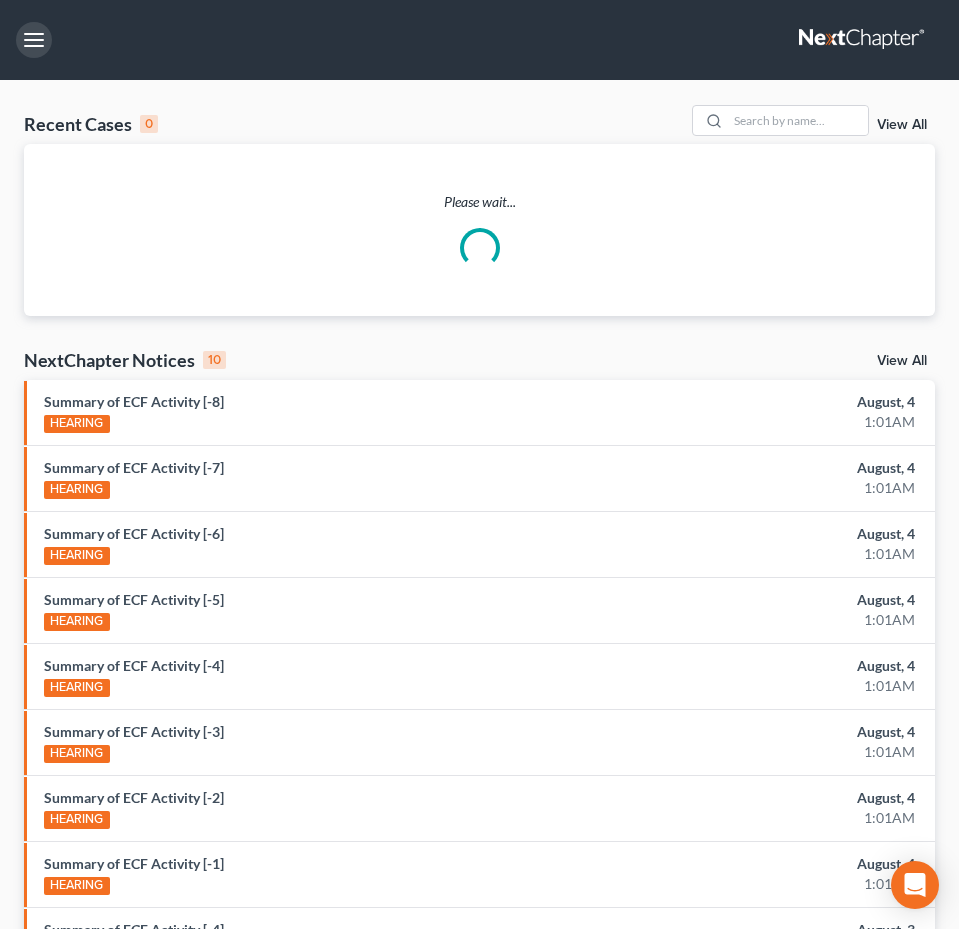 click at bounding box center (34, 40) 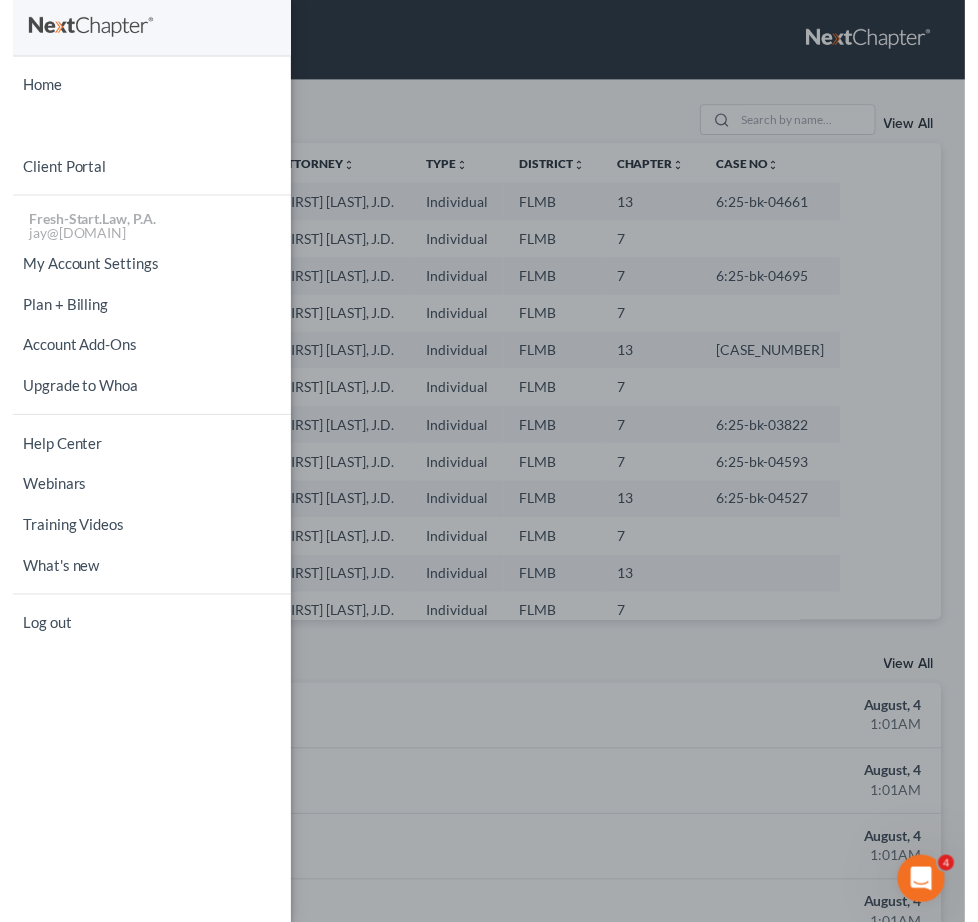 scroll, scrollTop: 0, scrollLeft: 0, axis: both 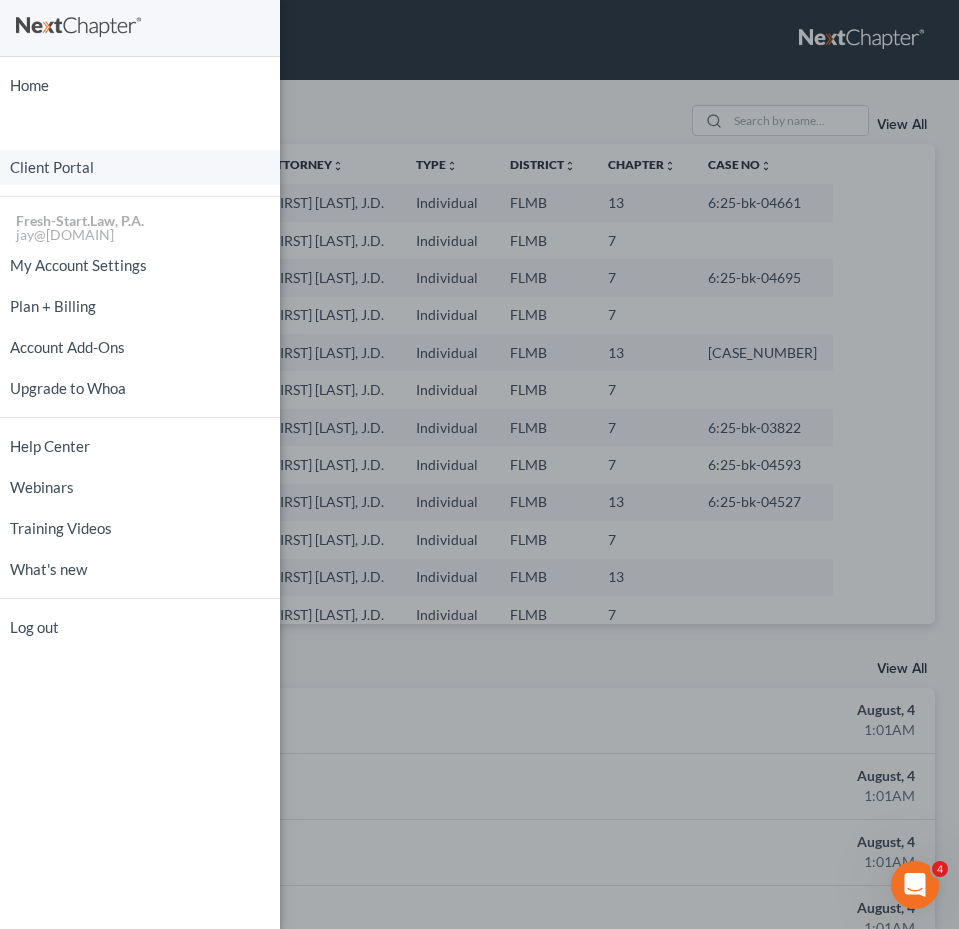click on "Client Portal" at bounding box center [140, 167] 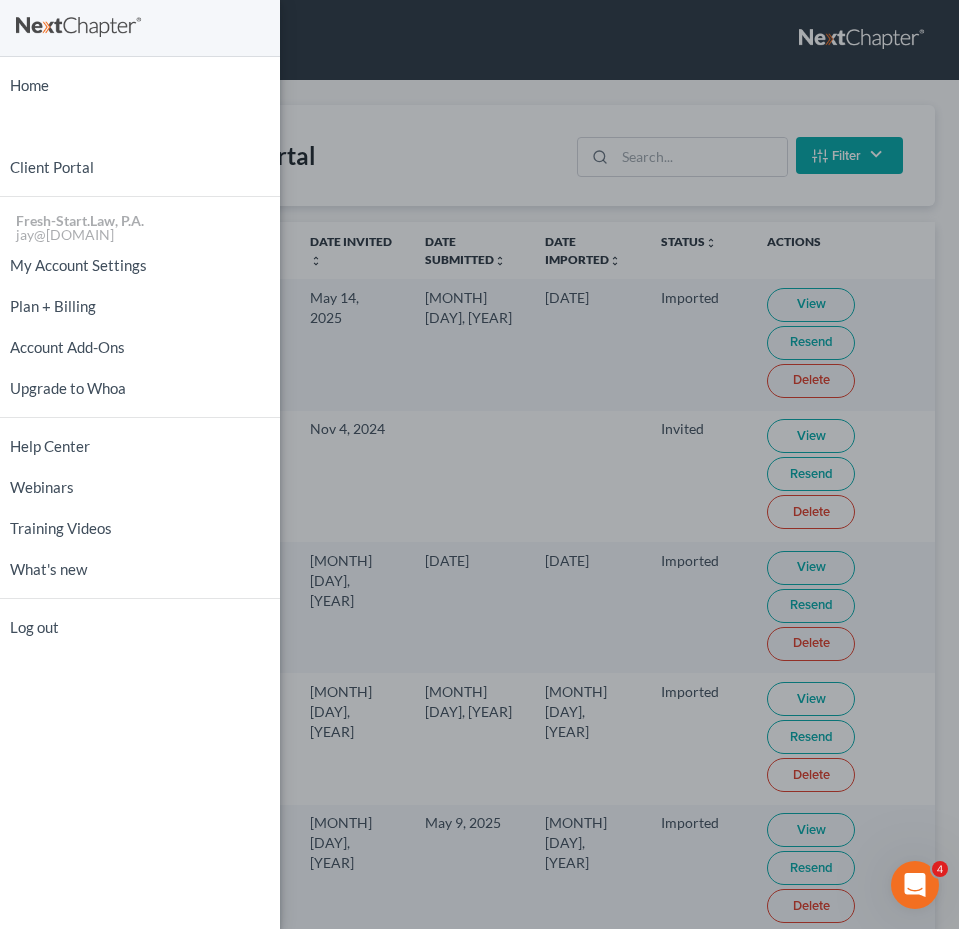 click on "Home New Case Client Portal Fresh-Start.Law, P.A. jay@fresh-start.law My Account Settings Plan + Billing Account Add-Ons Upgrade to Whoa Help Center Webinars Training Videos What's new Log out" at bounding box center (479, 464) 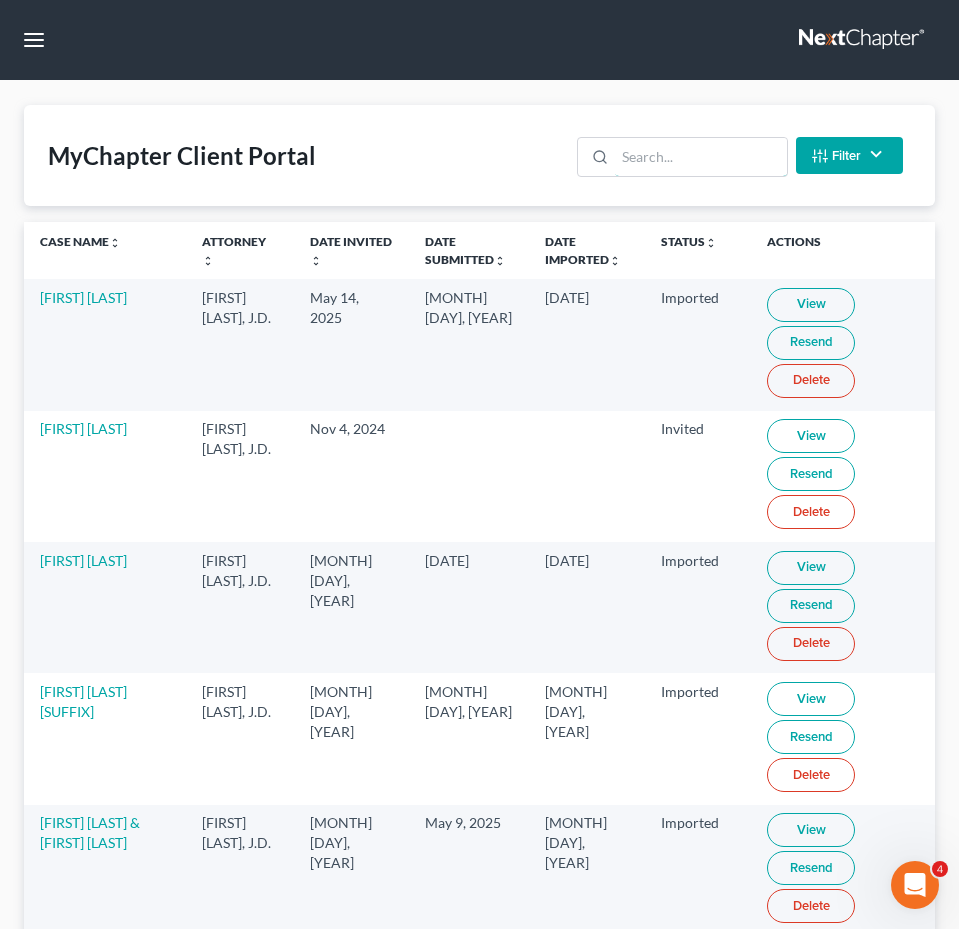 click at bounding box center [700, 157] 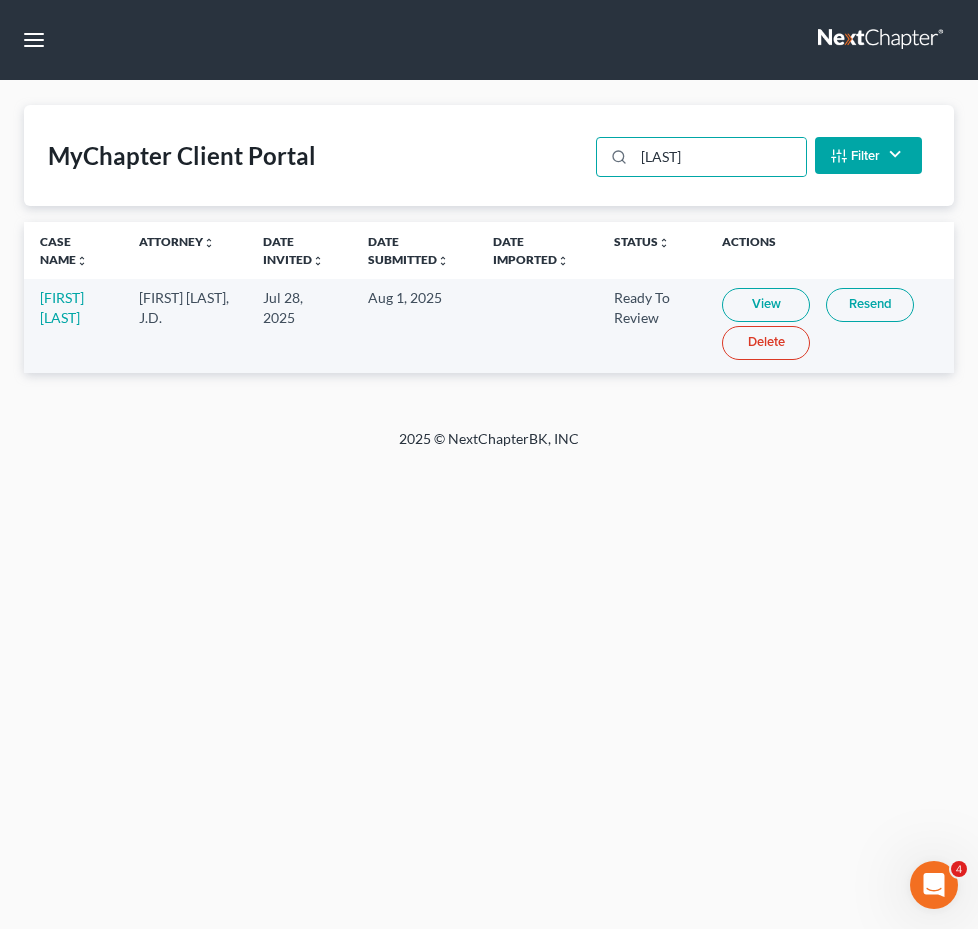 click on "View" at bounding box center [766, 305] 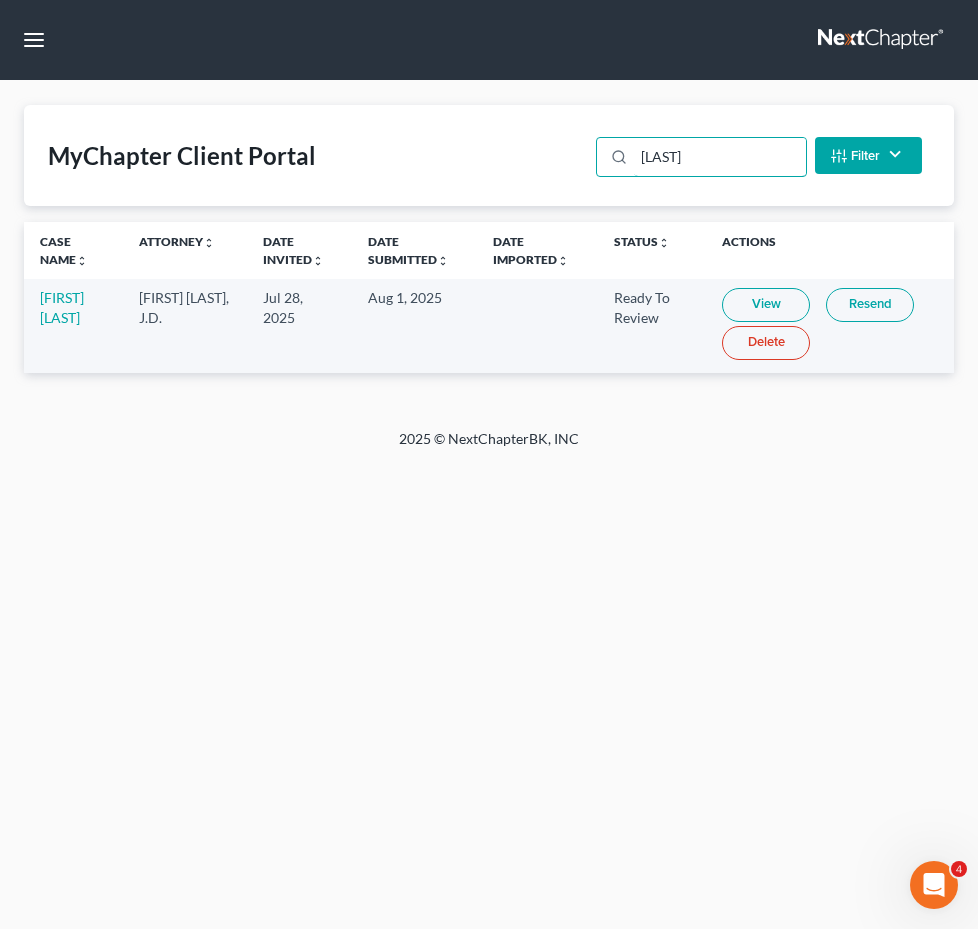 drag, startPoint x: 724, startPoint y: 161, endPoint x: 443, endPoint y: 135, distance: 282.2003 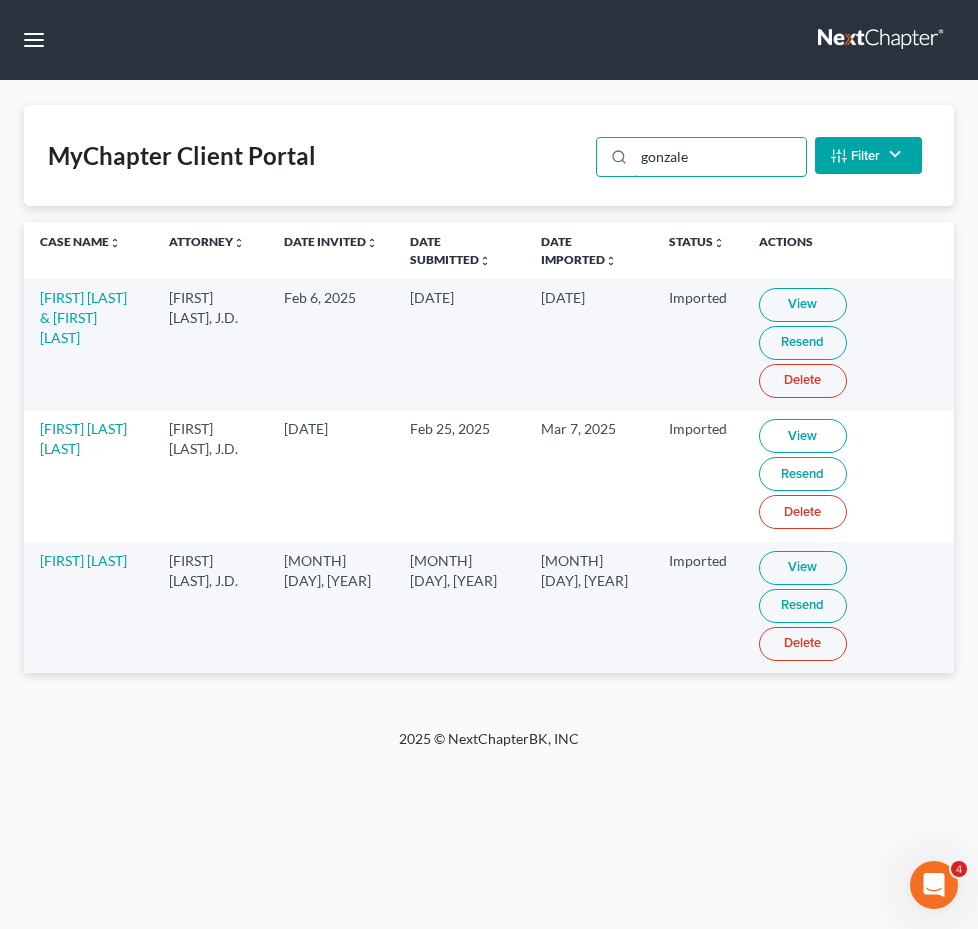type on "gonzalez" 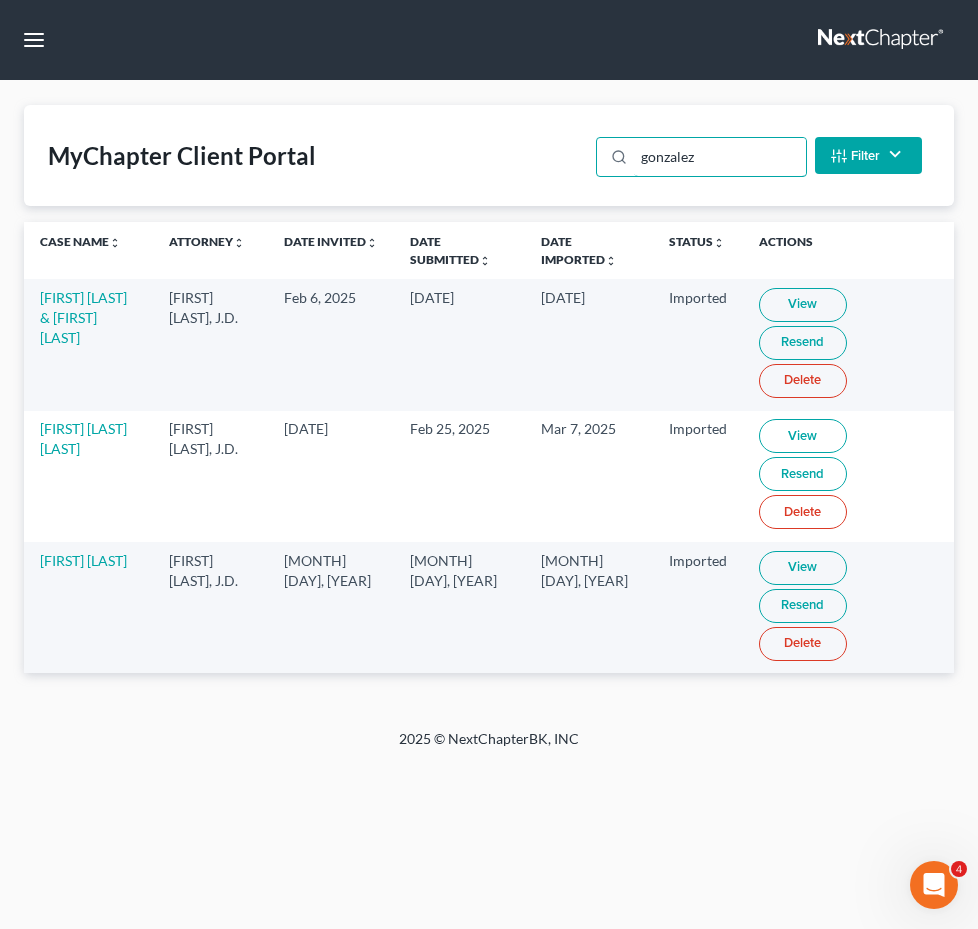 drag, startPoint x: 730, startPoint y: 158, endPoint x: 377, endPoint y: 141, distance: 353.40912 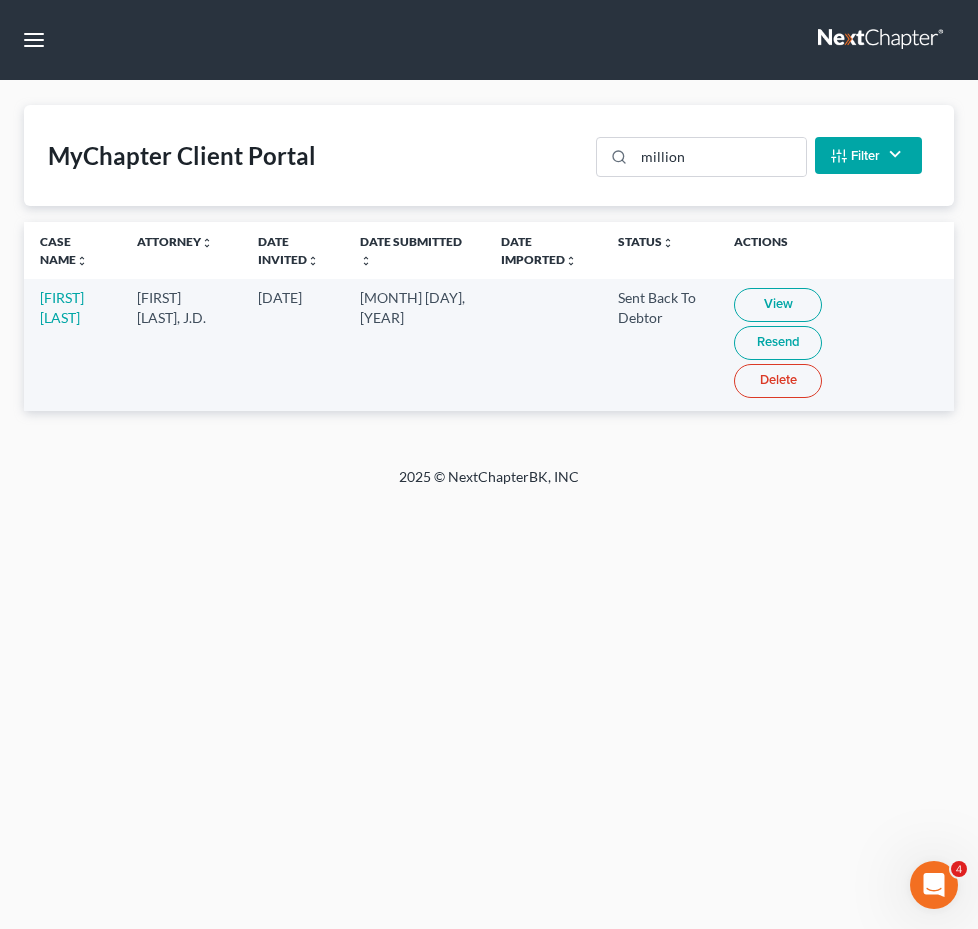 click on "Home New Case Client Portal Fresh-Start.Law, P.A. jay@fresh-start.law My Account Settings Plan + Billing Account Add-Ons Upgrade to Whoa Help Center Webinars Training Videos What's new Log out New Case Home Client Portal         - No Result - See all results Or Press Enter... Help Help Center Webinars Training Videos What's new Fresh-Start.Law, P.A. Fresh-Start.Law, P.A. jay@fresh-start.law My Account Settings Plan + Billing Account Add-Ons Upgrade to Whoa Log out 	 MyChapter Client Portal         million Filter Status Filter... Invited In Progress Ready To Review Reviewed Imported Sent Back To Debtor Attorney Filter... Matthew R. Gross, J.D. Clear
Case Name
unfold_more
expand_more
expand_less
Attorney
unfold_more
expand_more
expand_less
Date Invited
unfold_more
expand_more
expand_less
Date Submitted
unfold_more
expand_more
expand_less
Date Imported
unfold_more
expand_more
expand_less
Status
unfold_more
expand_more" at bounding box center [489, 464] 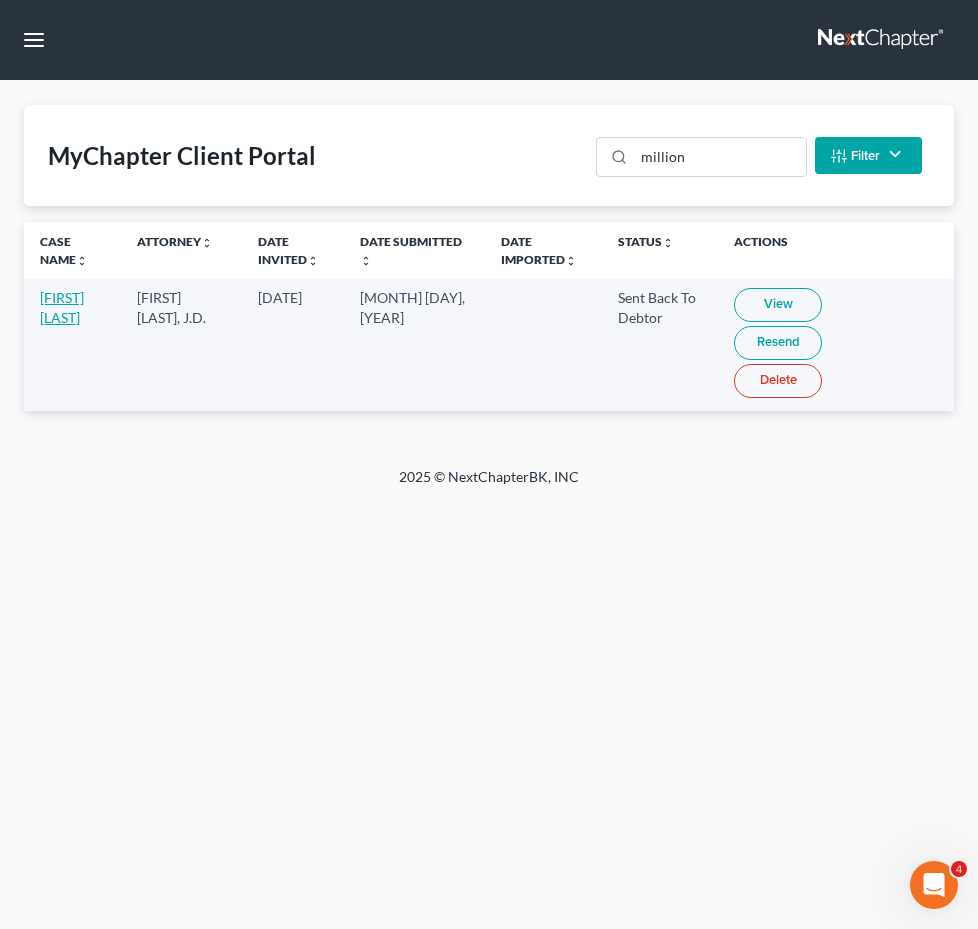 drag, startPoint x: 72, startPoint y: 330, endPoint x: 58, endPoint y: 318, distance: 18.439089 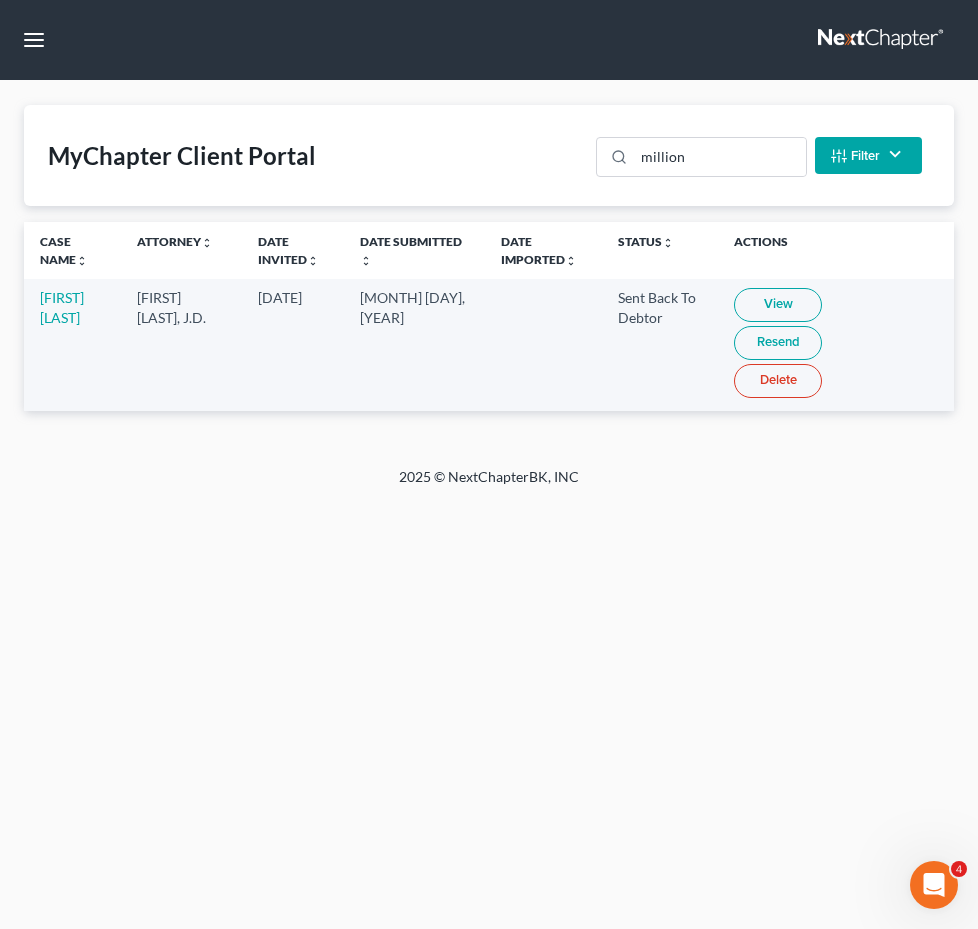 click on "View" at bounding box center (778, 305) 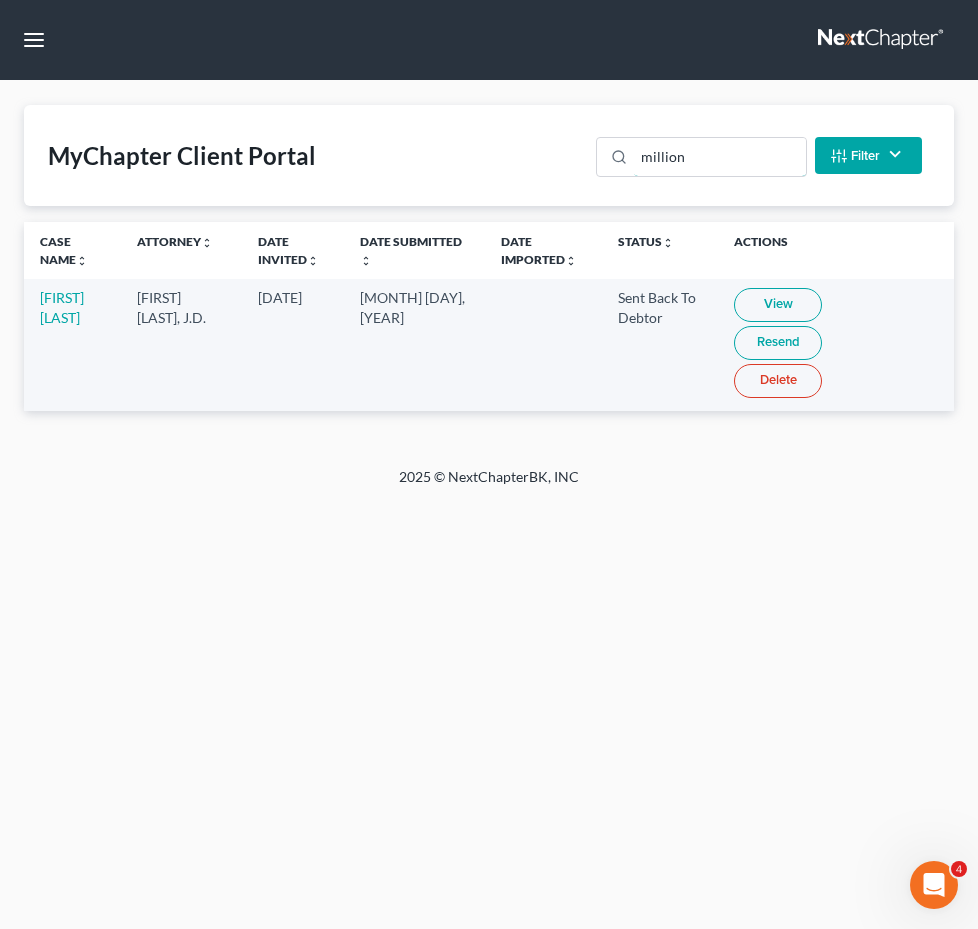 drag, startPoint x: 712, startPoint y: 155, endPoint x: 299, endPoint y: 136, distance: 413.43683 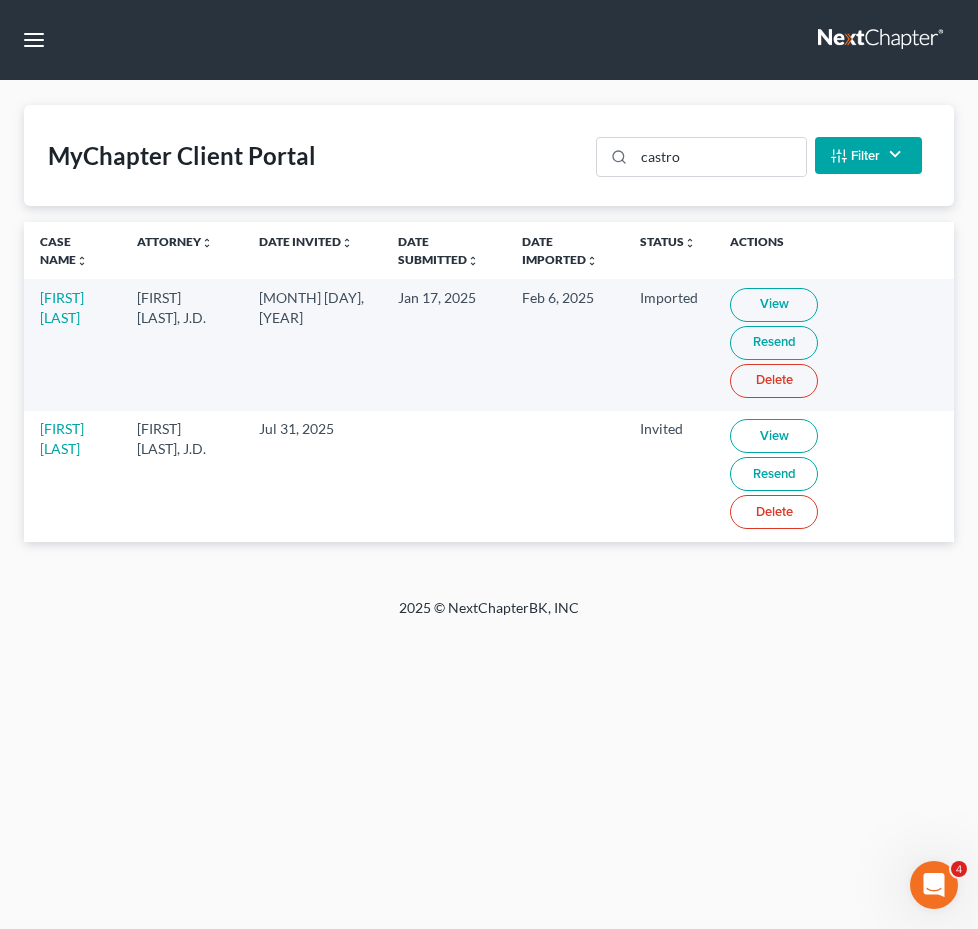 click on "View" at bounding box center [774, 436] 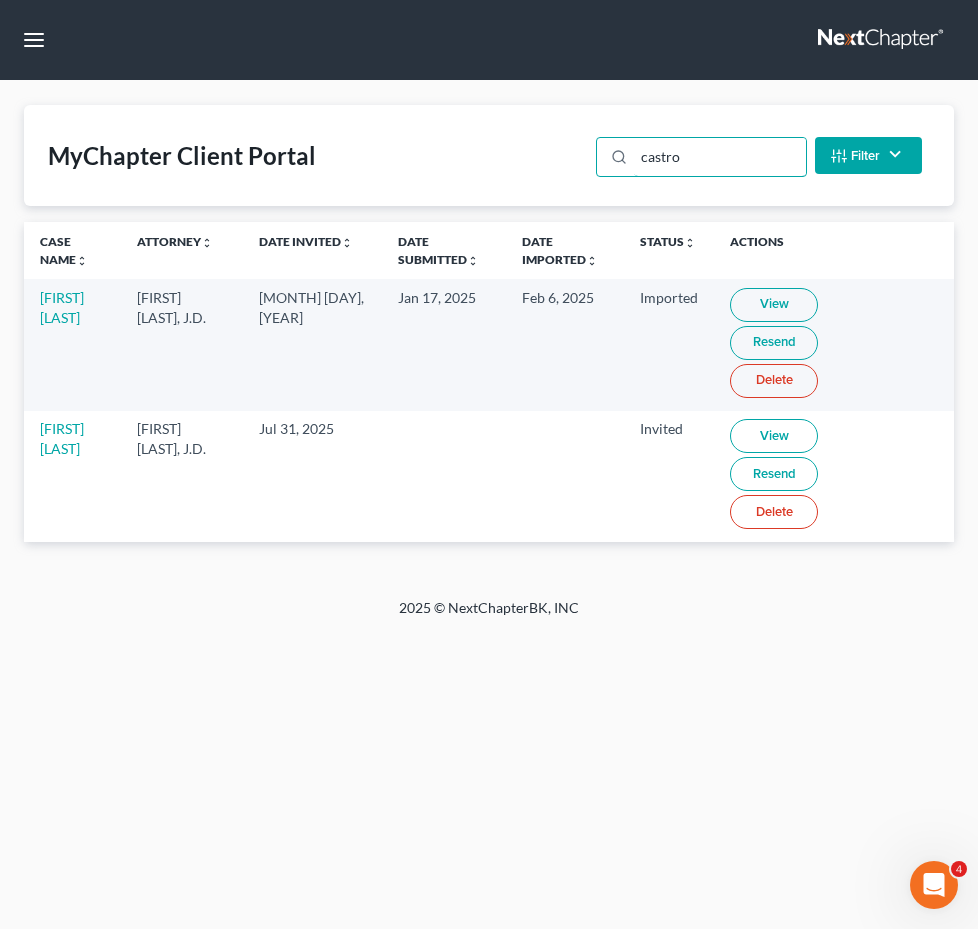 drag, startPoint x: 717, startPoint y: 153, endPoint x: 13, endPoint y: 85, distance: 707.2765 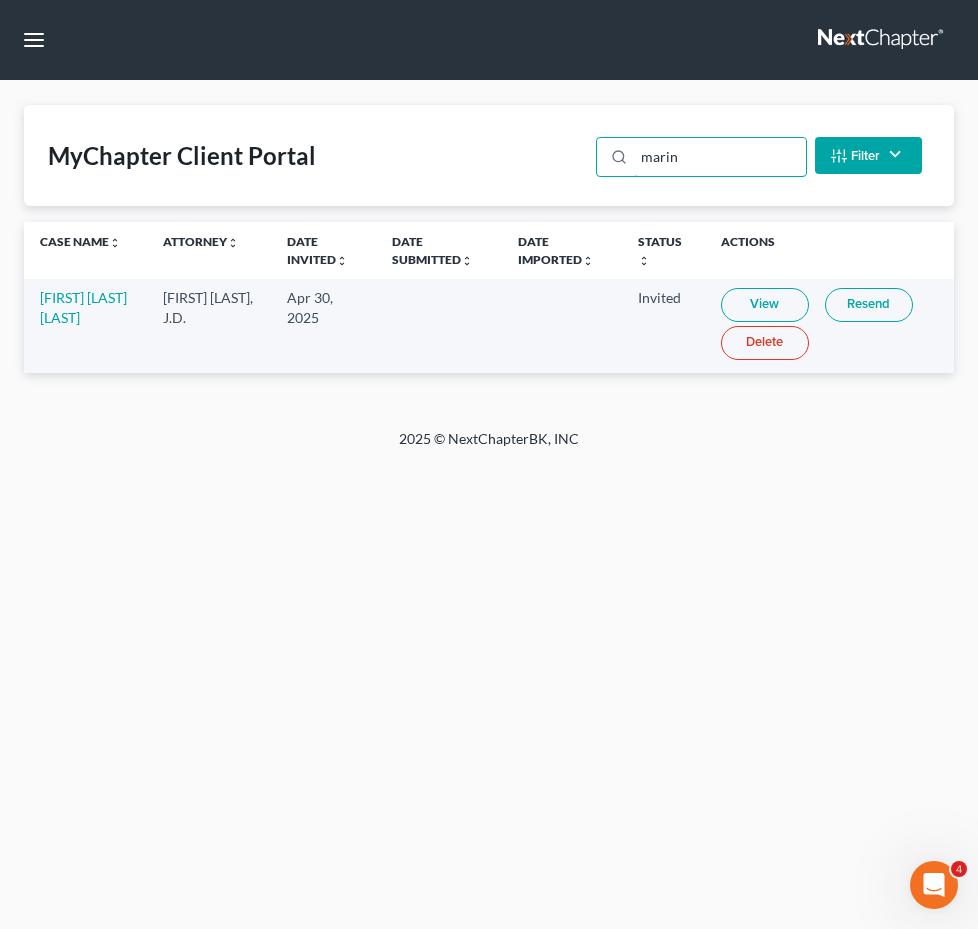 drag, startPoint x: 679, startPoint y: 150, endPoint x: 69, endPoint y: 96, distance: 612.3855 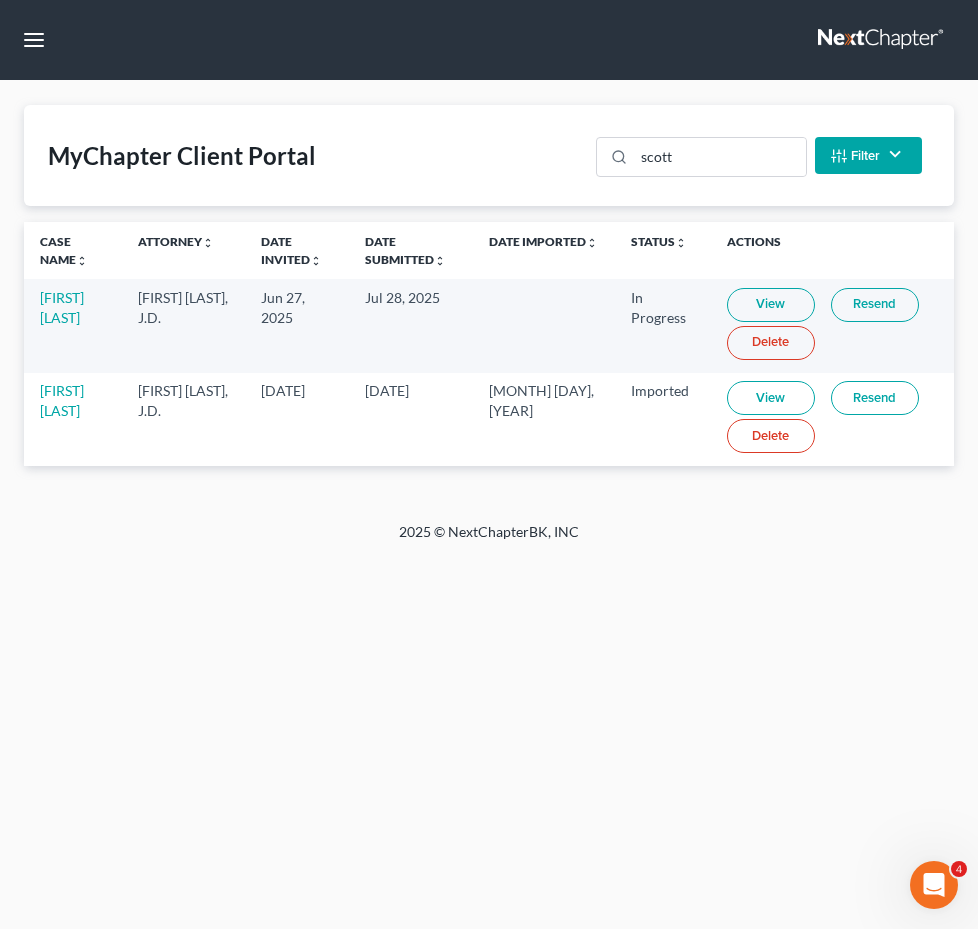 click on "View" at bounding box center [771, 305] 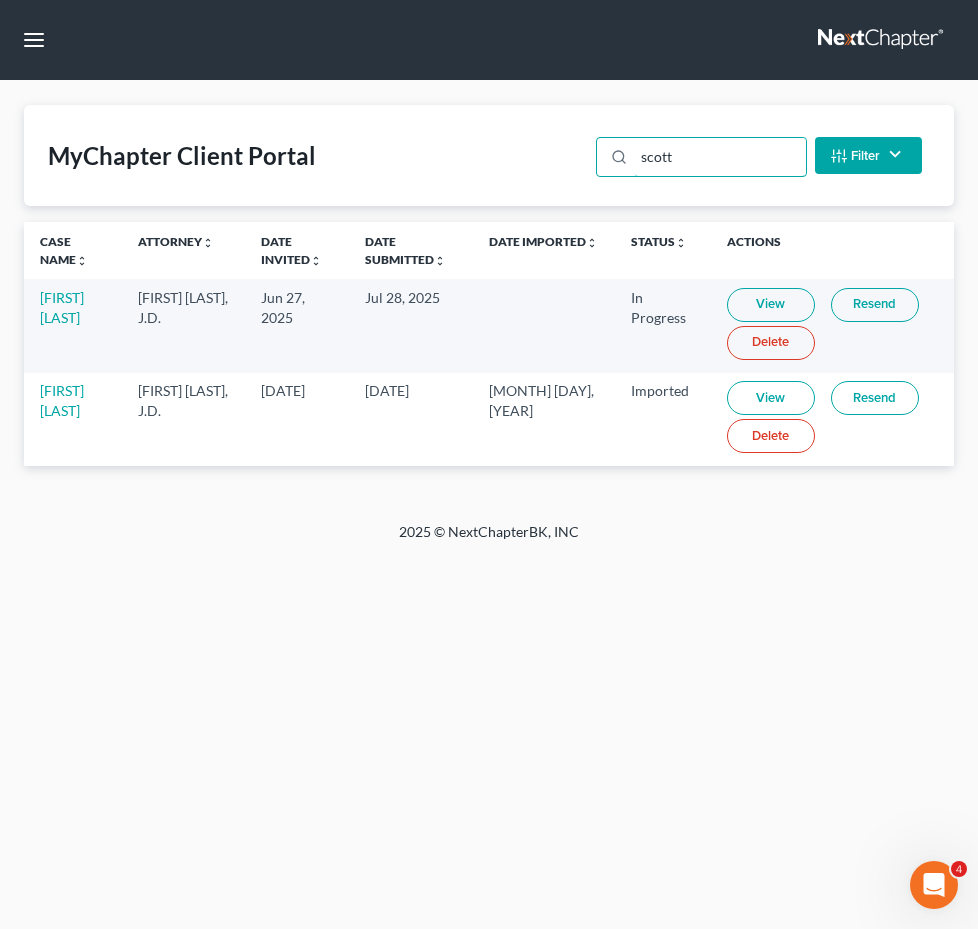 drag, startPoint x: 710, startPoint y: 172, endPoint x: 122, endPoint y: 111, distance: 591.15564 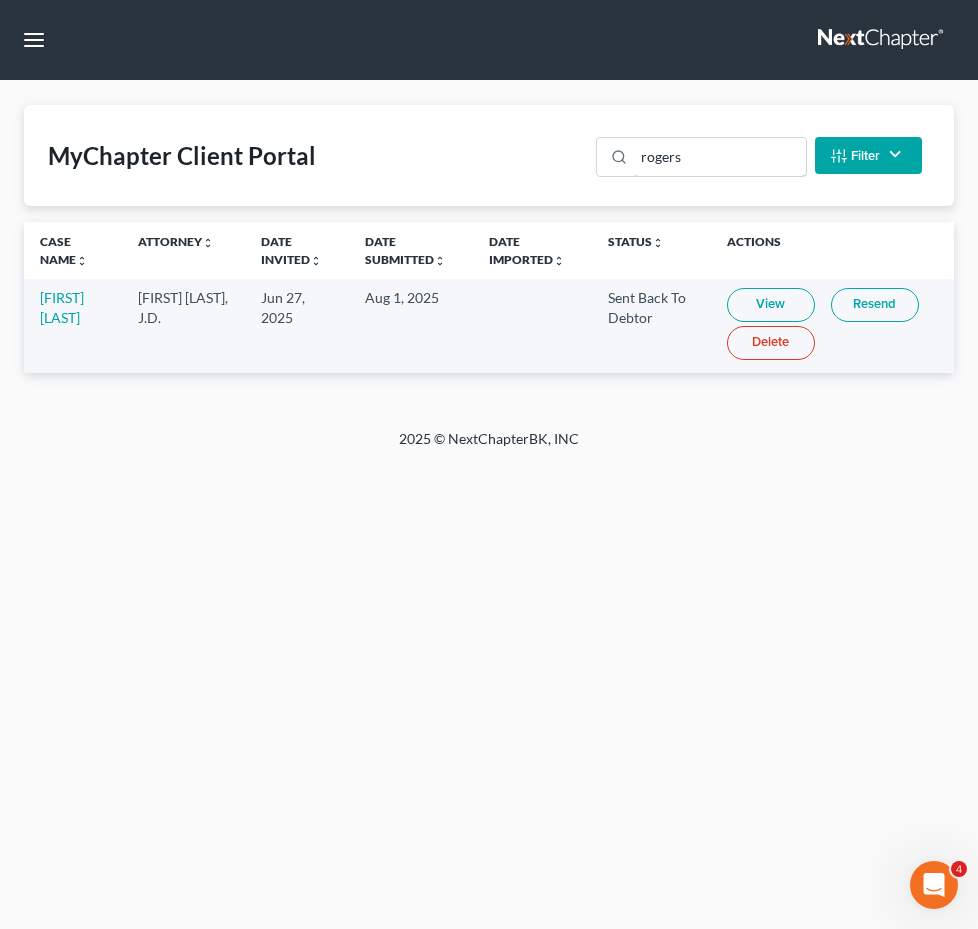 drag, startPoint x: 741, startPoint y: 162, endPoint x: 20, endPoint y: 136, distance: 721.4686 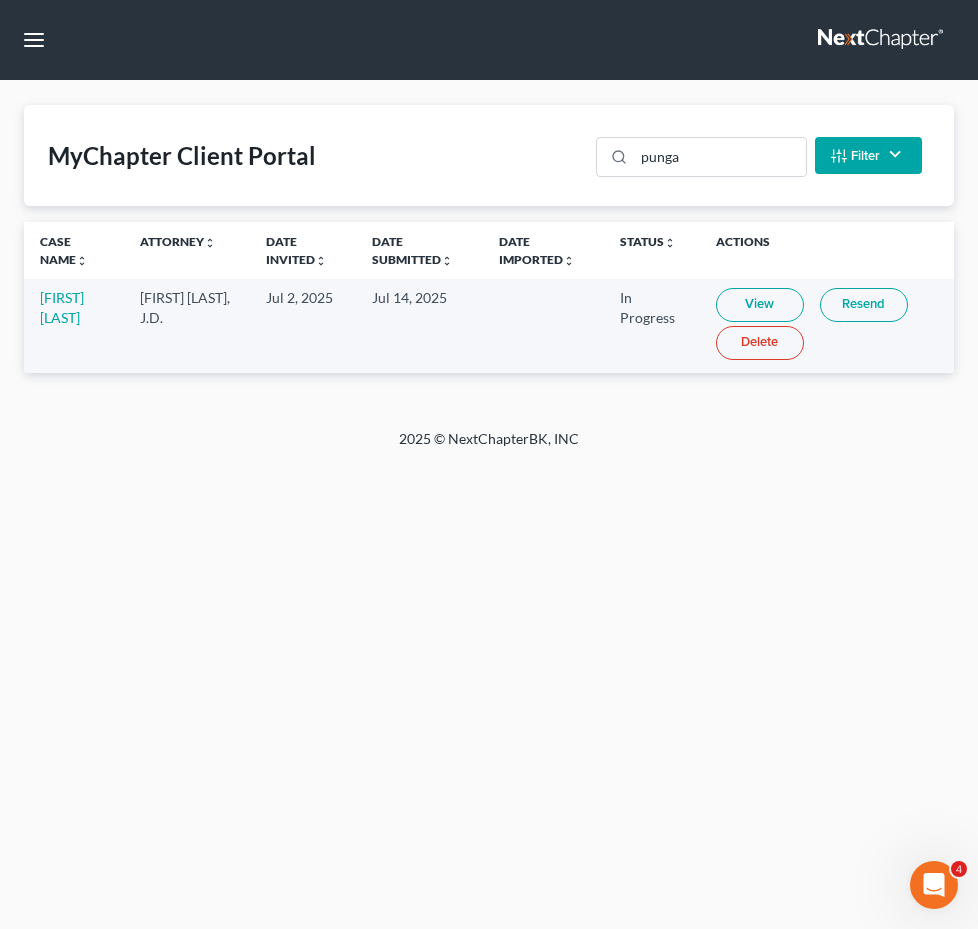 click on "View" at bounding box center [760, 305] 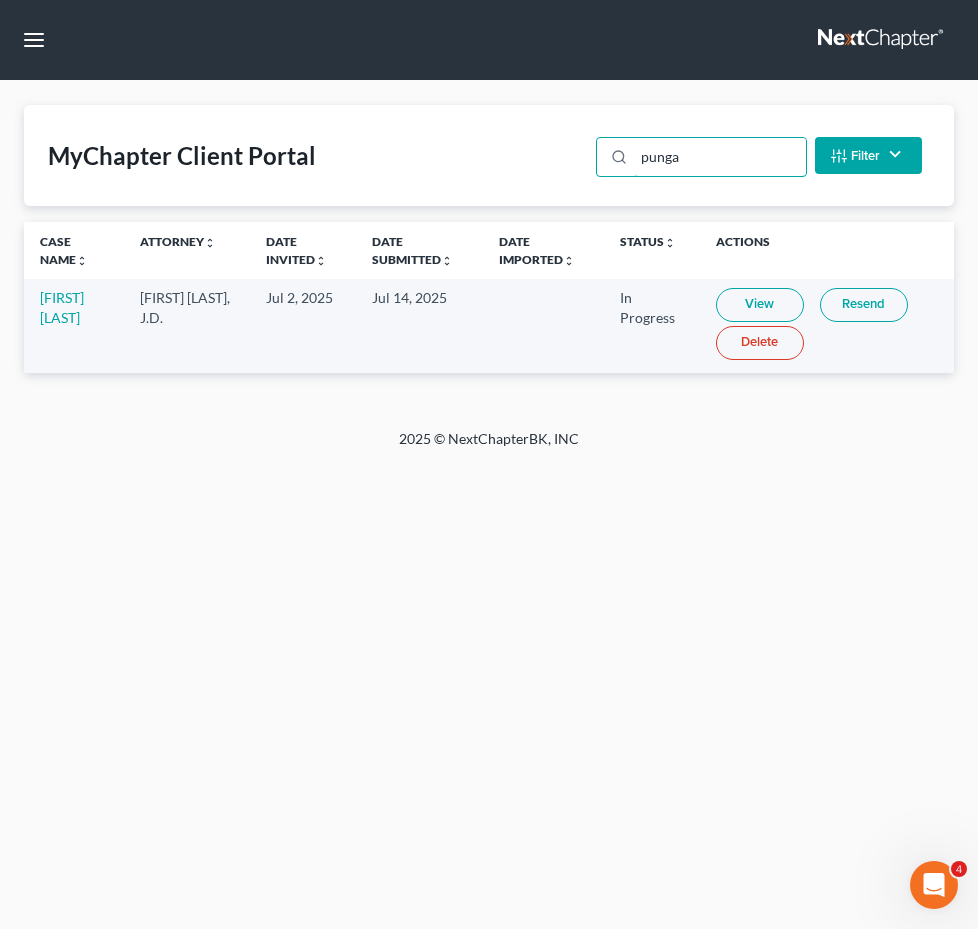drag, startPoint x: 409, startPoint y: 121, endPoint x: 161, endPoint y: 98, distance: 249.06425 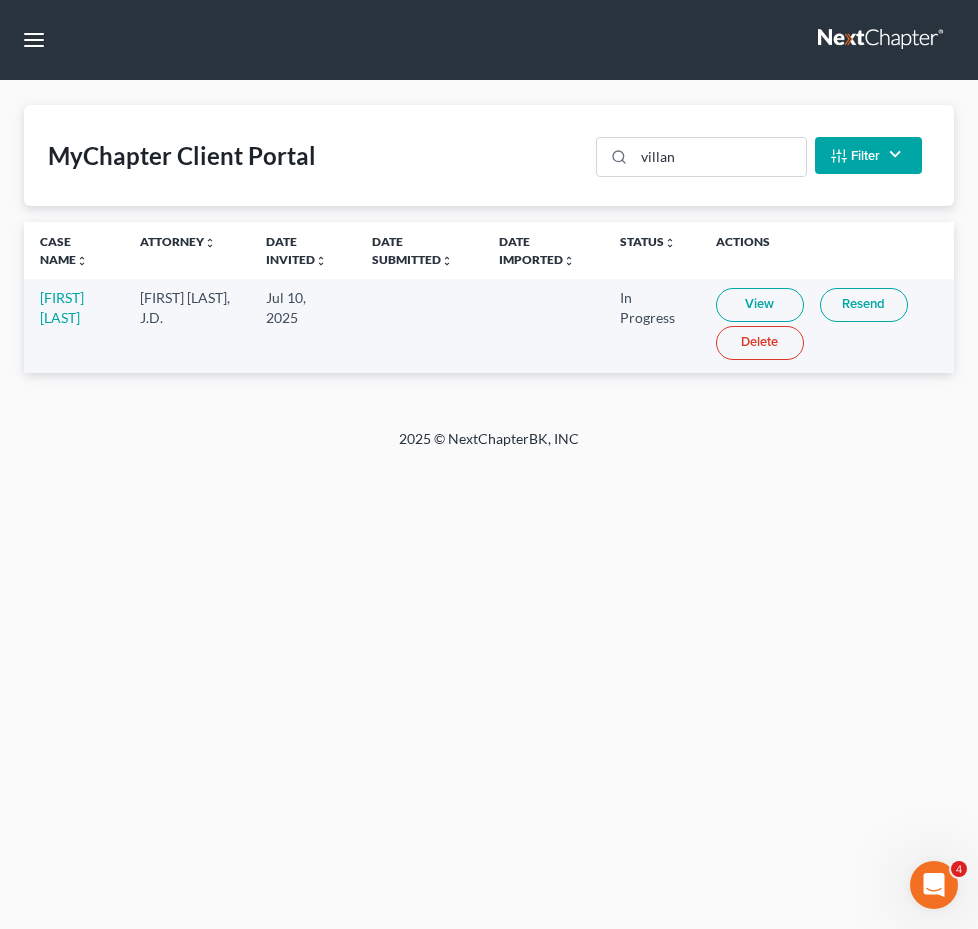 click on "View" at bounding box center (760, 305) 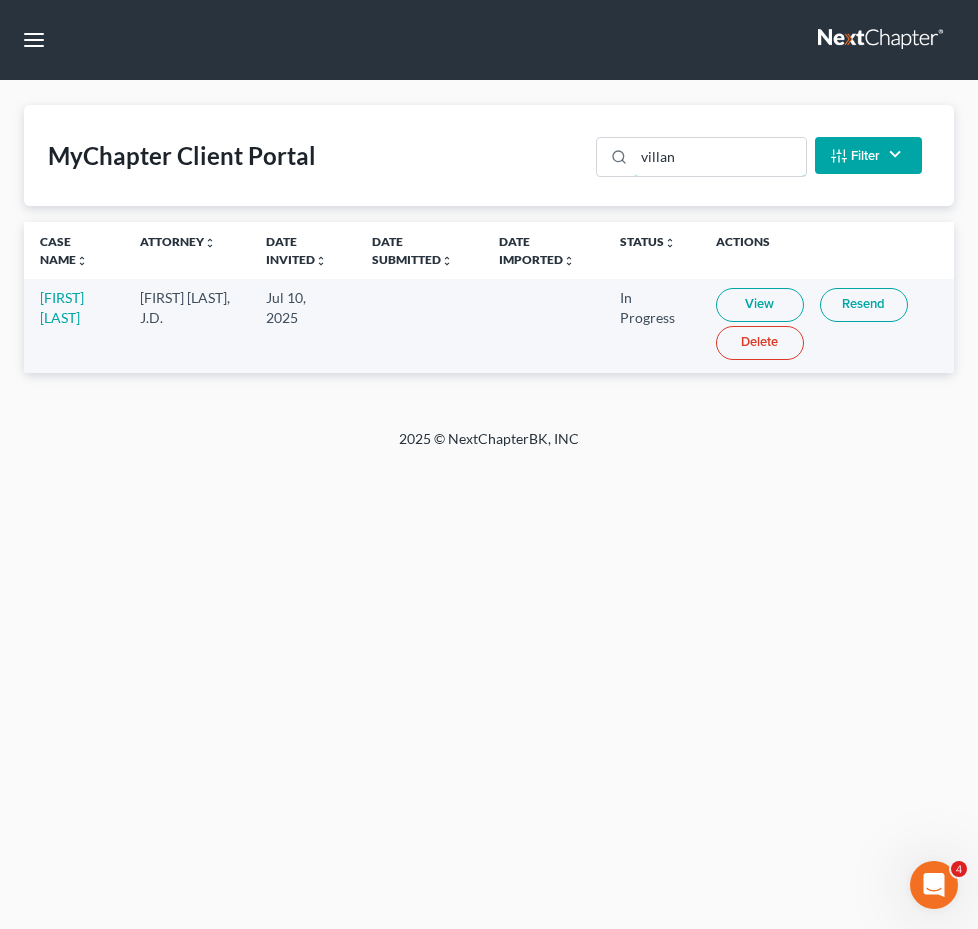 drag, startPoint x: 705, startPoint y: 154, endPoint x: -61, endPoint y: 115, distance: 766.9922 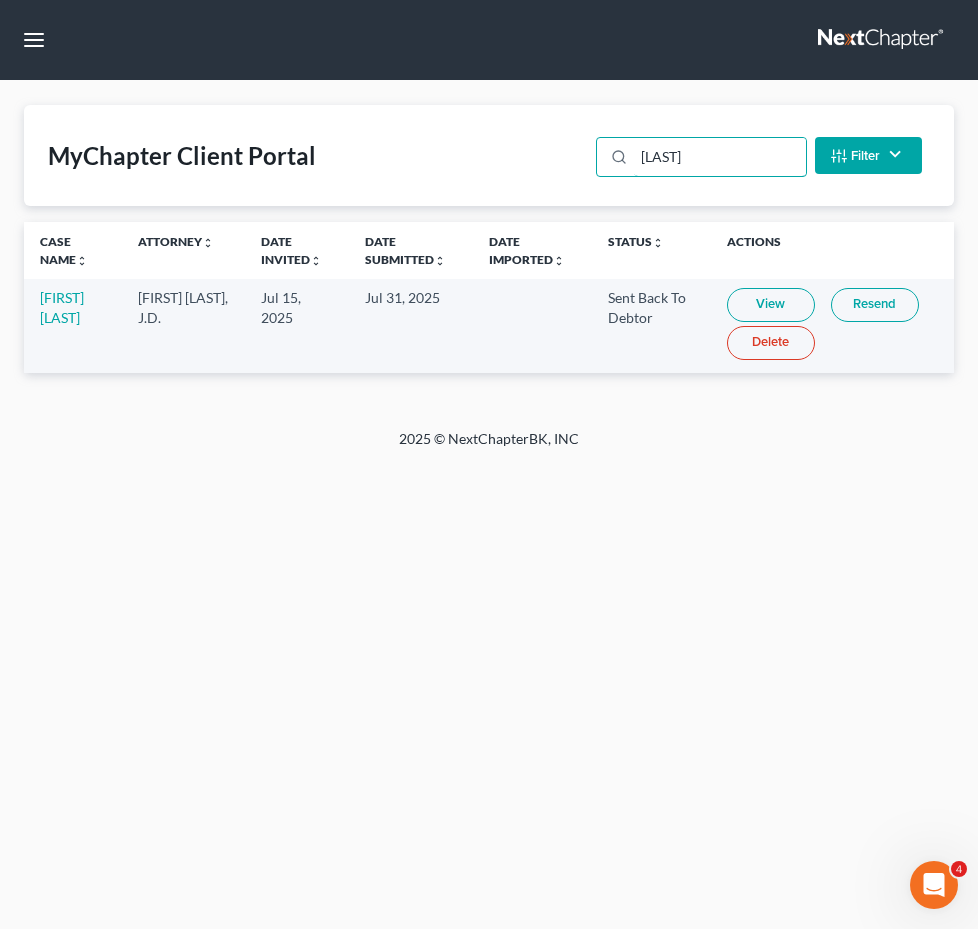 drag, startPoint x: 646, startPoint y: 152, endPoint x: 8, endPoint y: 53, distance: 645.6354 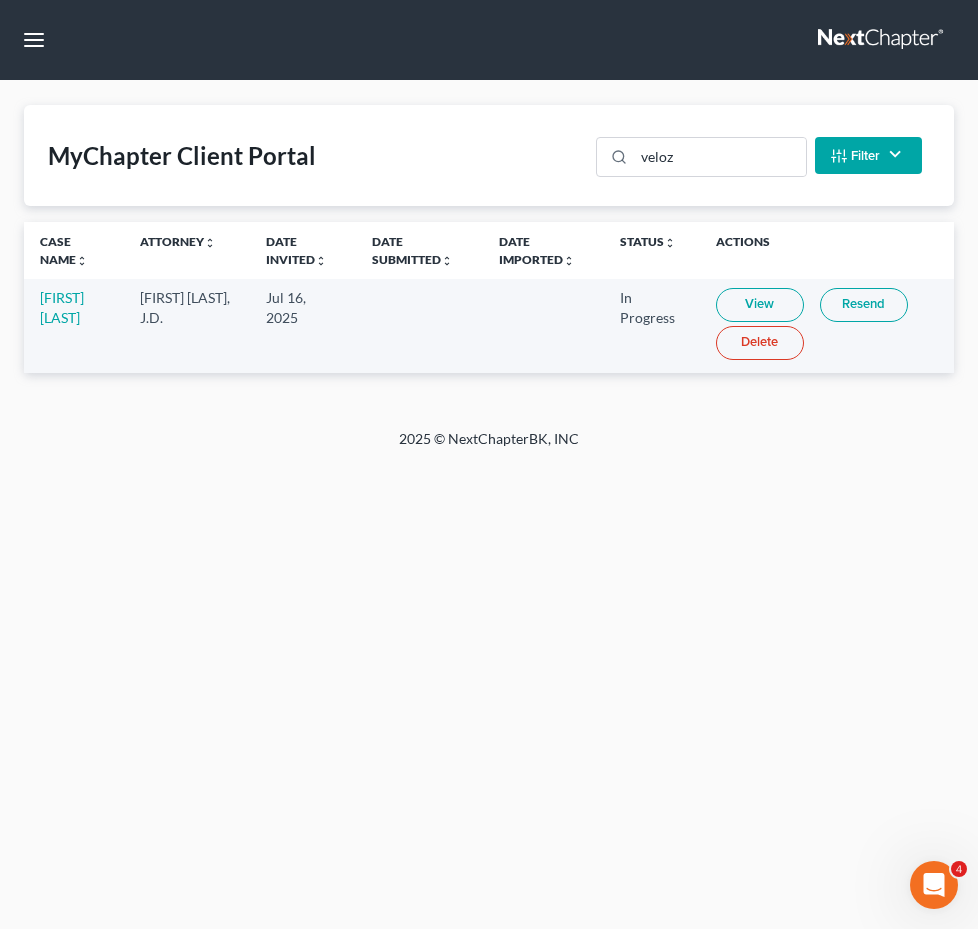 click on "View" at bounding box center (760, 305) 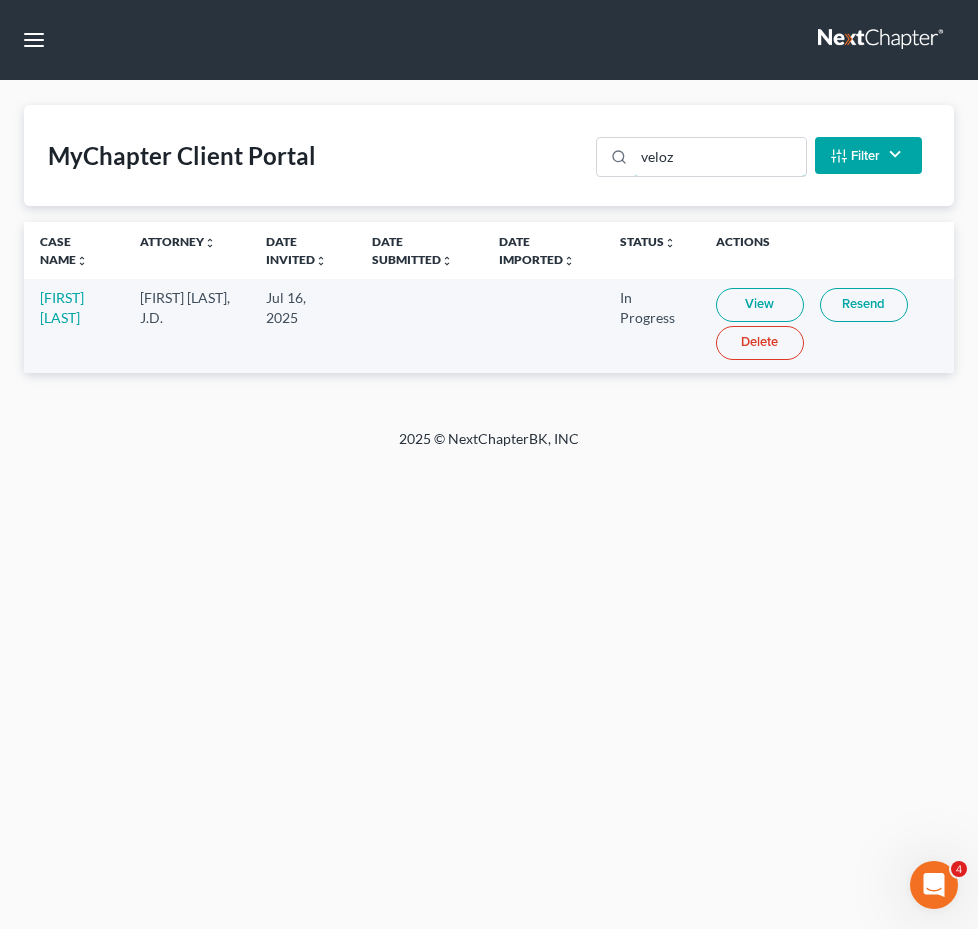 drag, startPoint x: 691, startPoint y: 155, endPoint x: 0, endPoint y: 109, distance: 692.5294 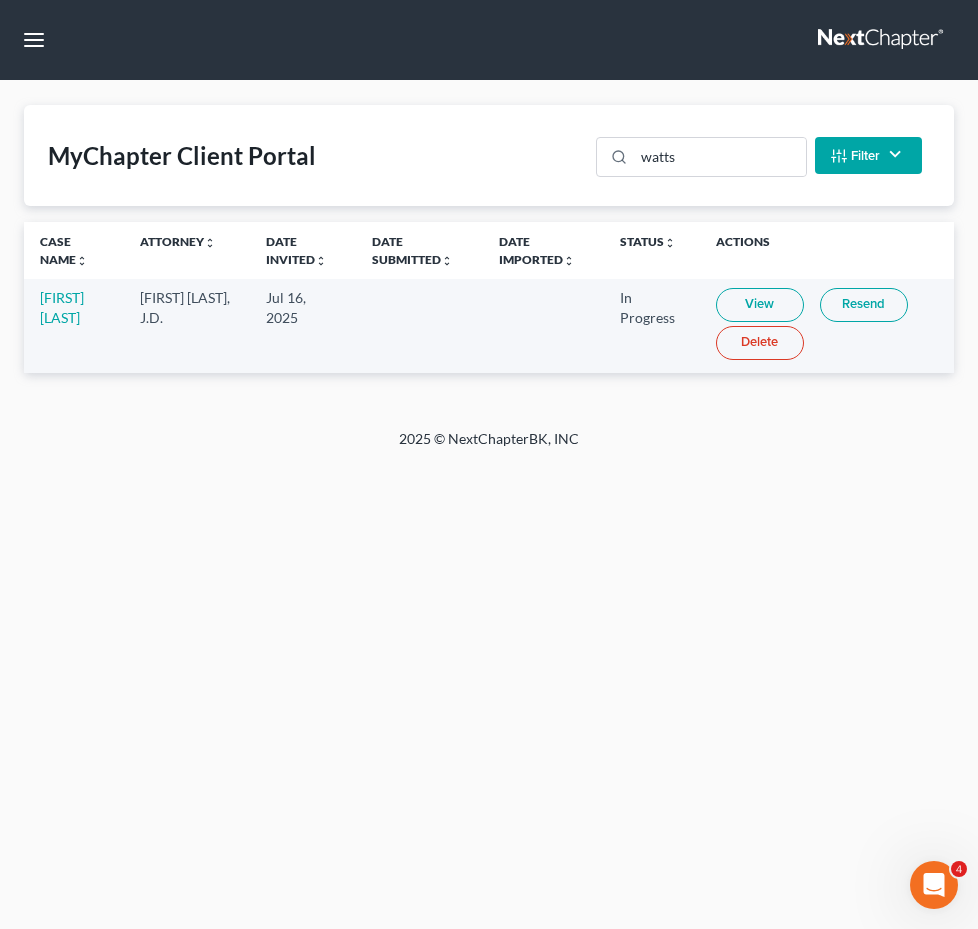 click on "View" at bounding box center (760, 305) 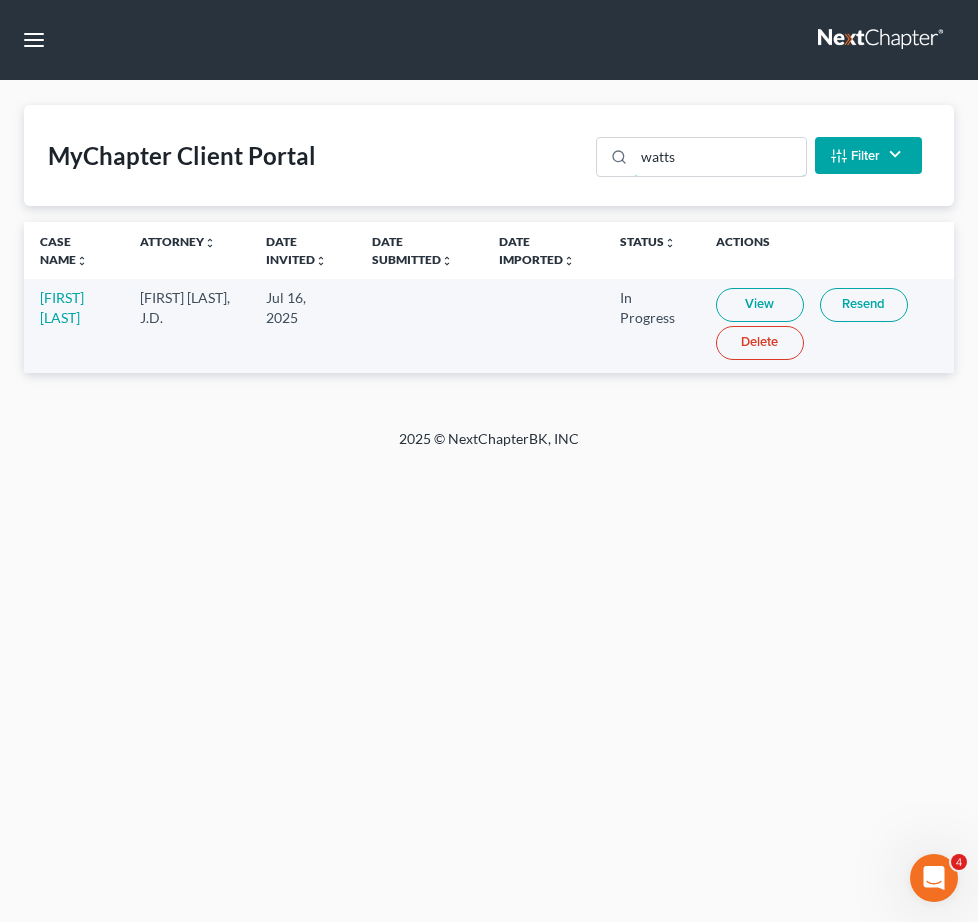 drag, startPoint x: 719, startPoint y: 155, endPoint x: 138, endPoint y: 9, distance: 599.0634 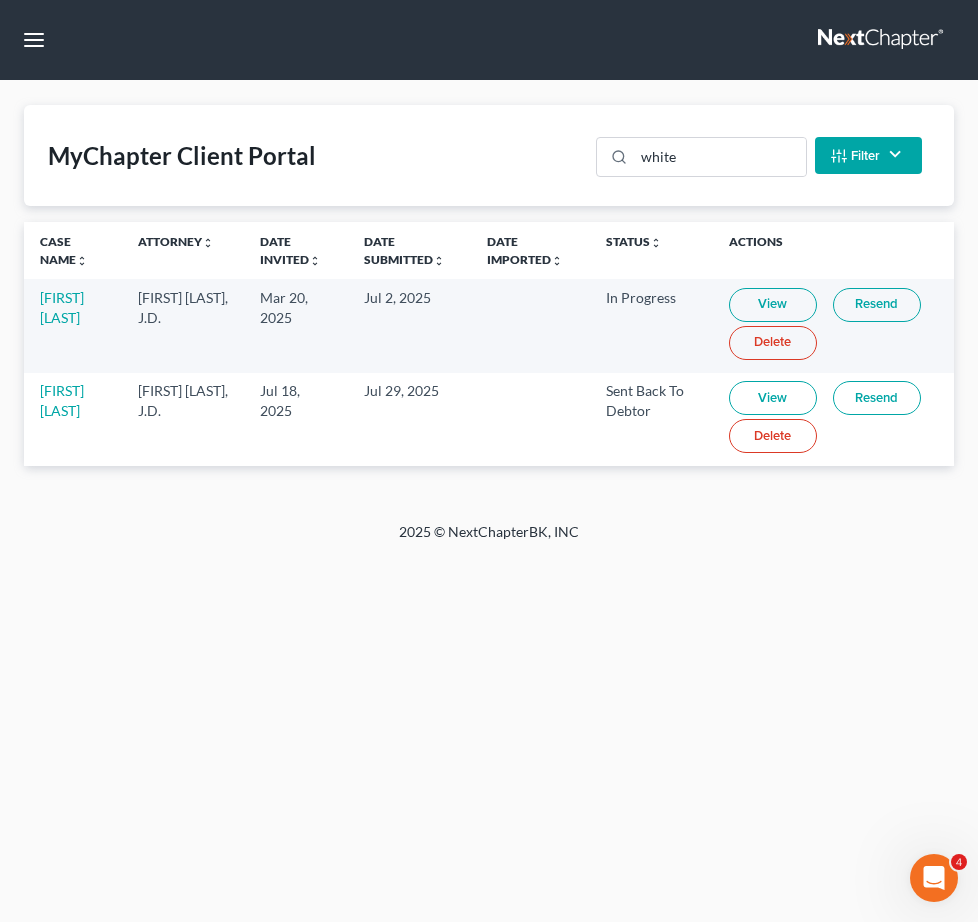 click on "View" at bounding box center (773, 398) 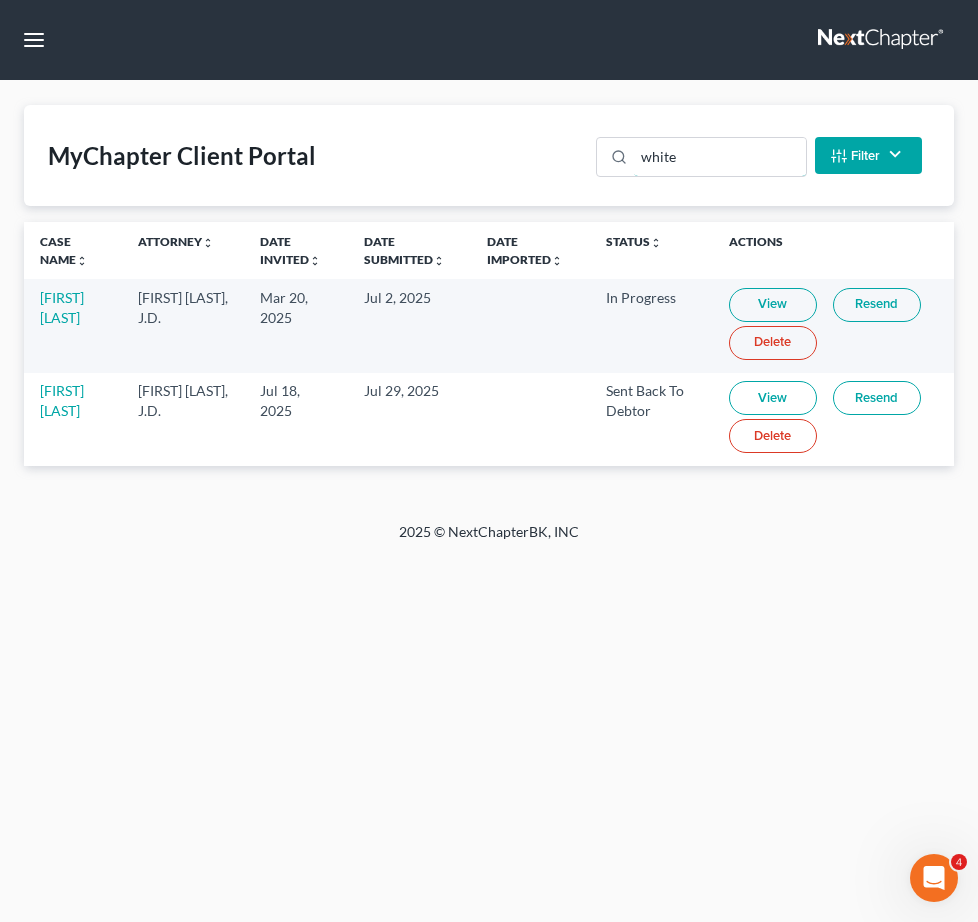 drag, startPoint x: 700, startPoint y: 154, endPoint x: 180, endPoint y: 137, distance: 520.27783 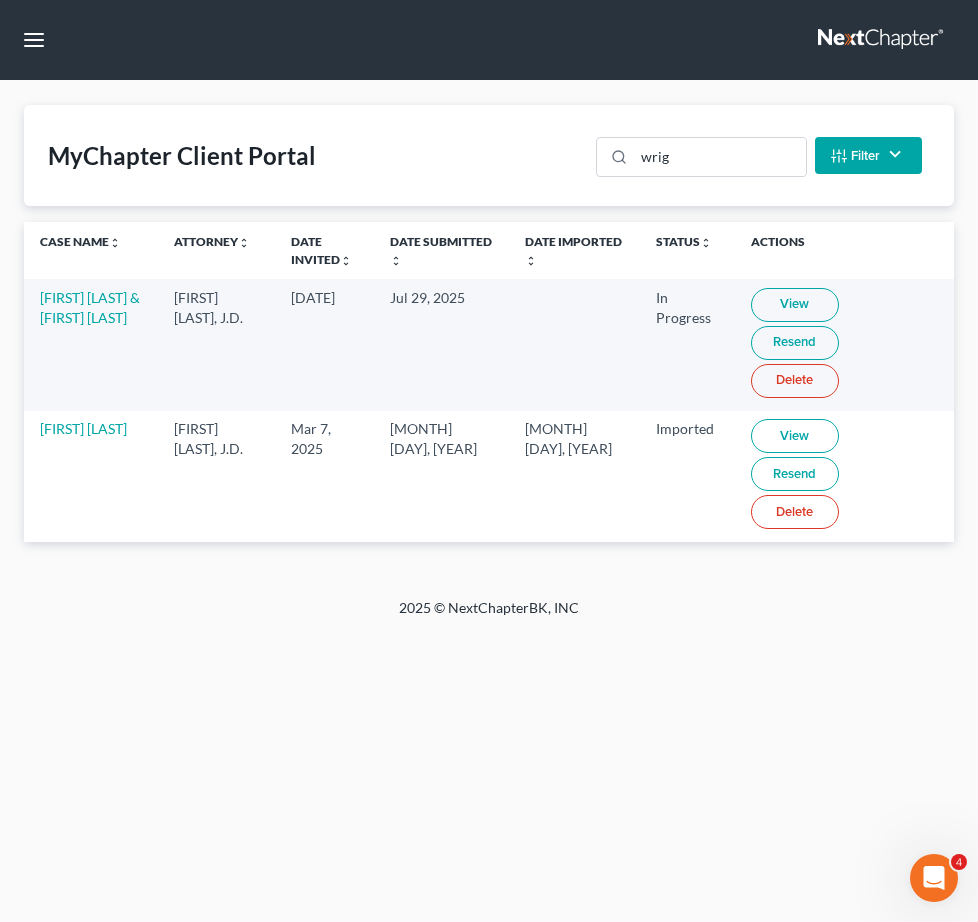 click on "View" at bounding box center (795, 305) 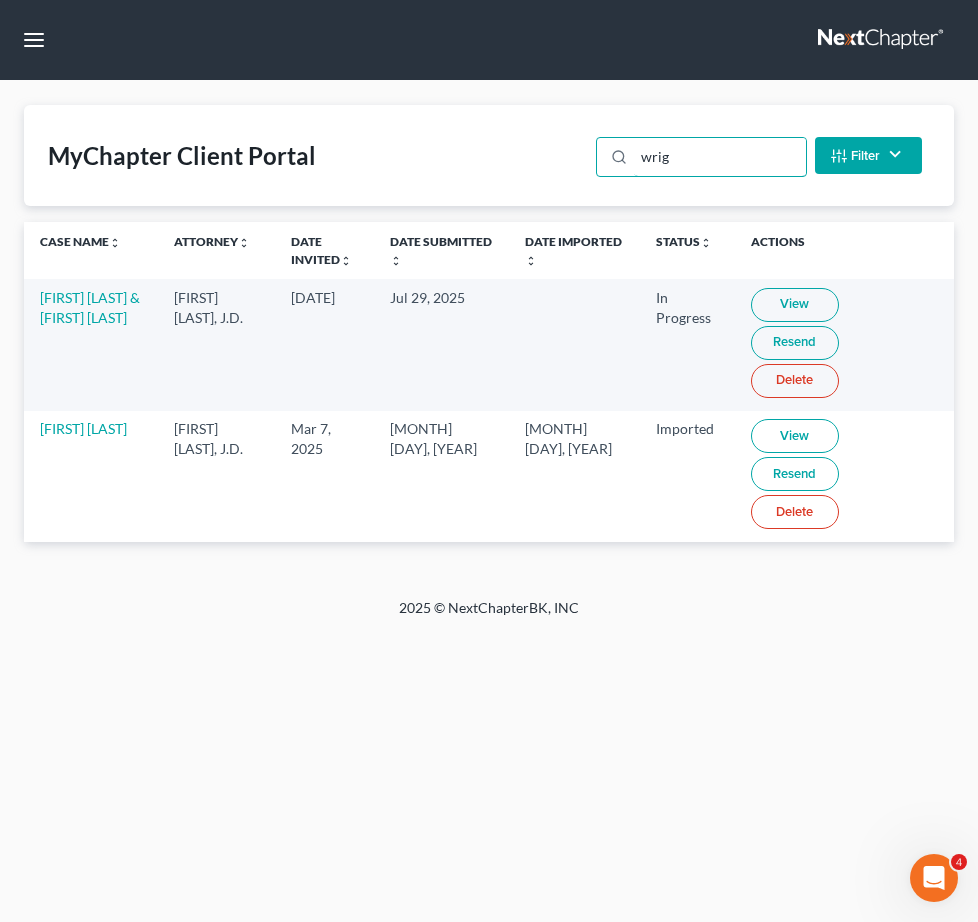 drag, startPoint x: 724, startPoint y: 151, endPoint x: 8, endPoint y: 52, distance: 722.8119 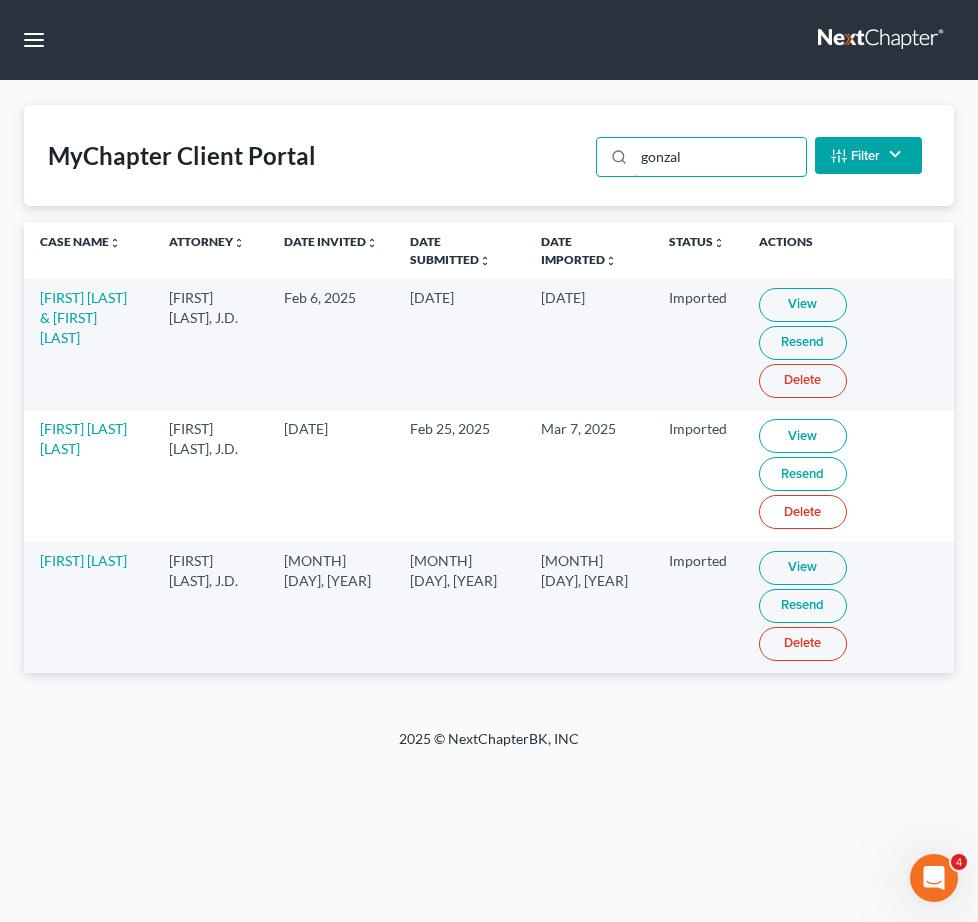 drag, startPoint x: 740, startPoint y: 157, endPoint x: 79, endPoint y: 100, distance: 663.45306 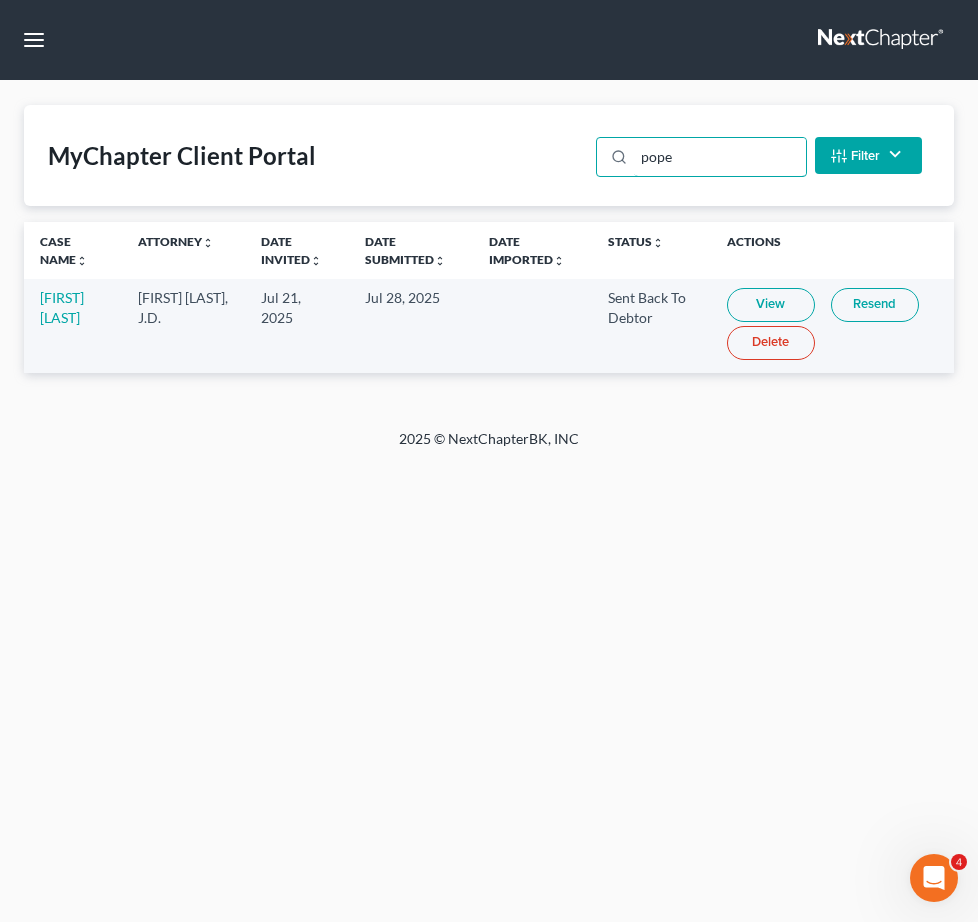 type on "pope" 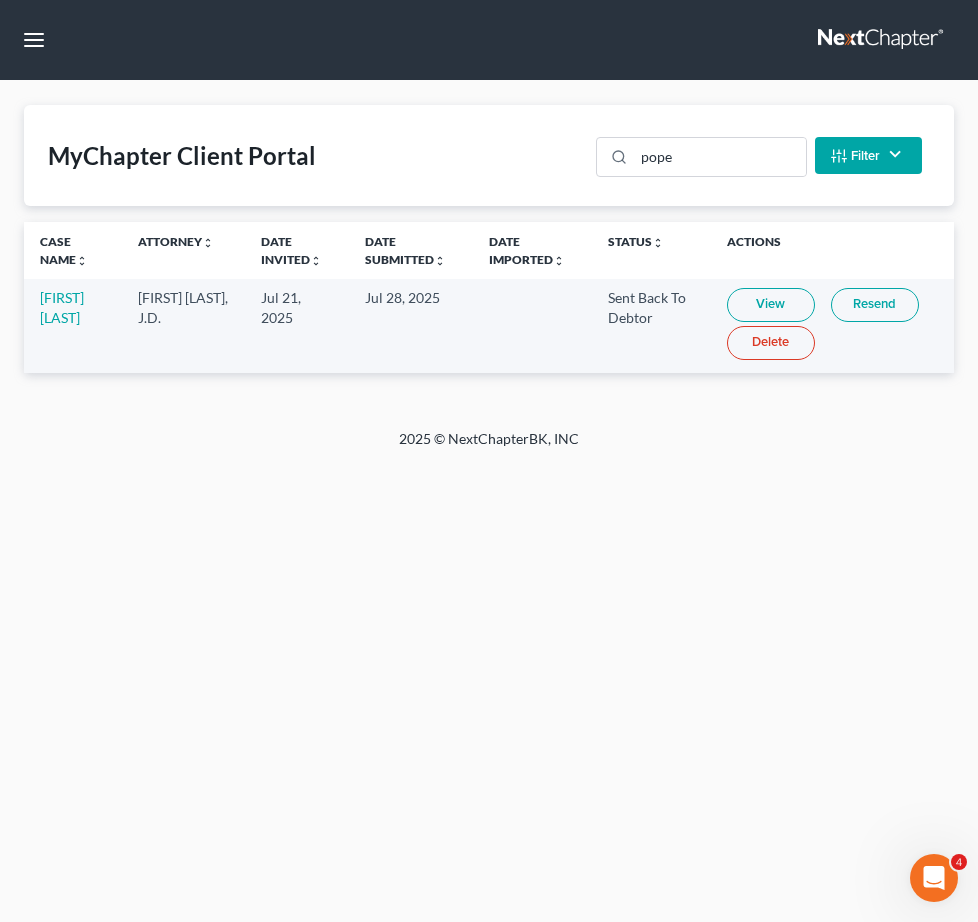 click on "View" at bounding box center [771, 305] 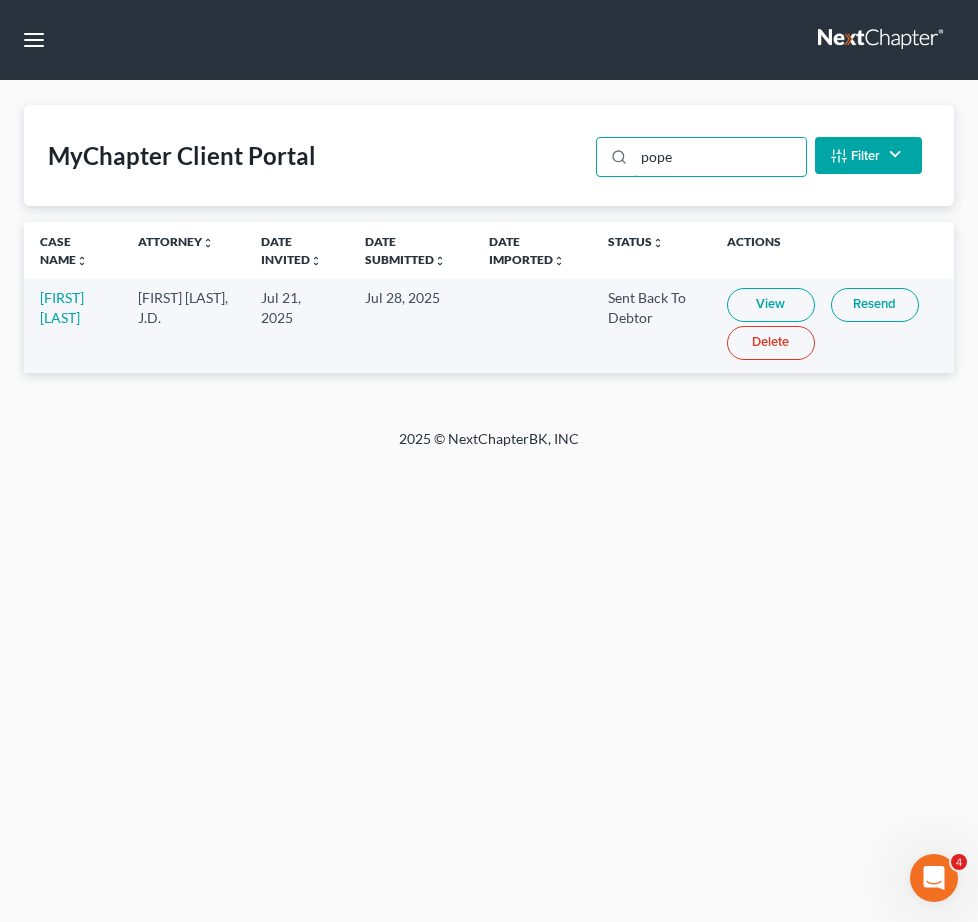 drag, startPoint x: 701, startPoint y: 162, endPoint x: 590, endPoint y: 159, distance: 111.040535 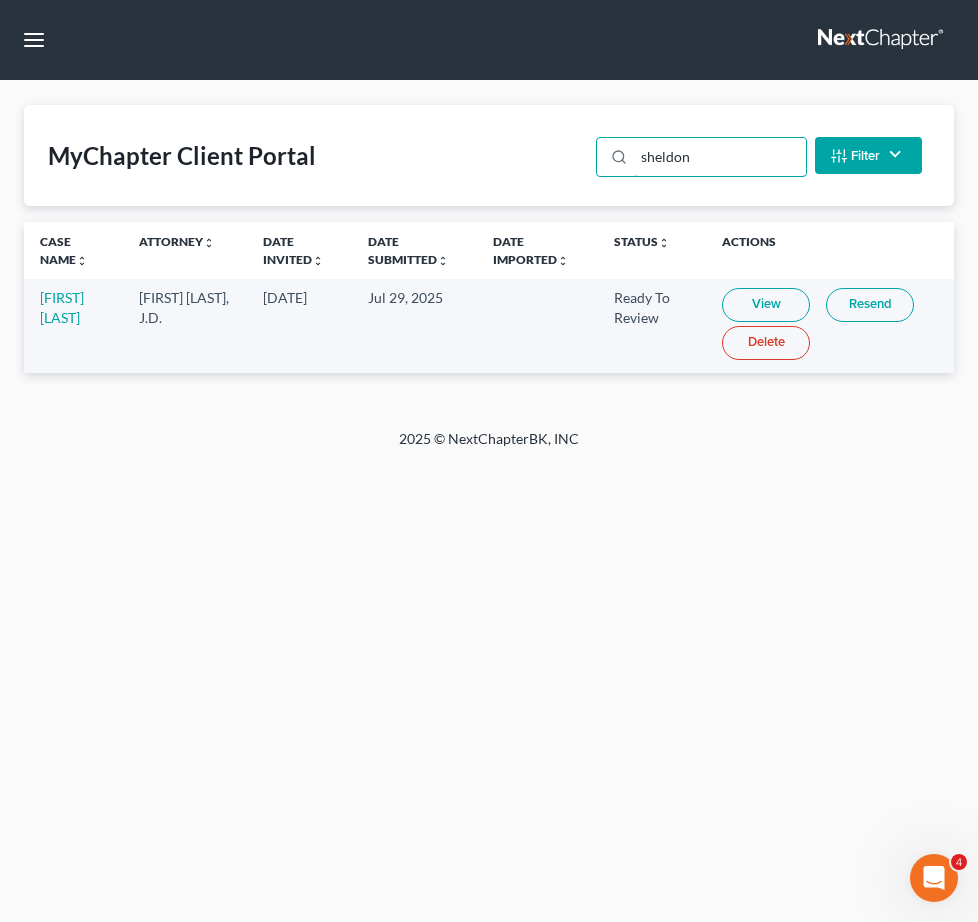 type on "sheldon" 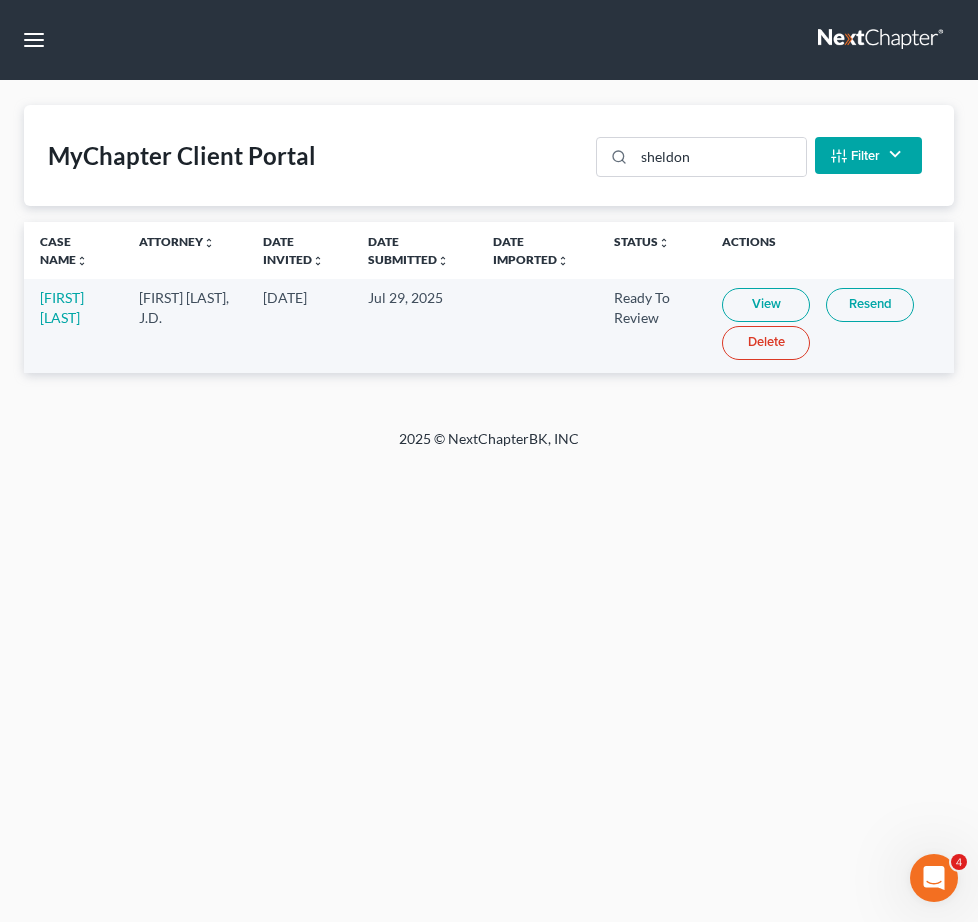click on "View" at bounding box center (766, 305) 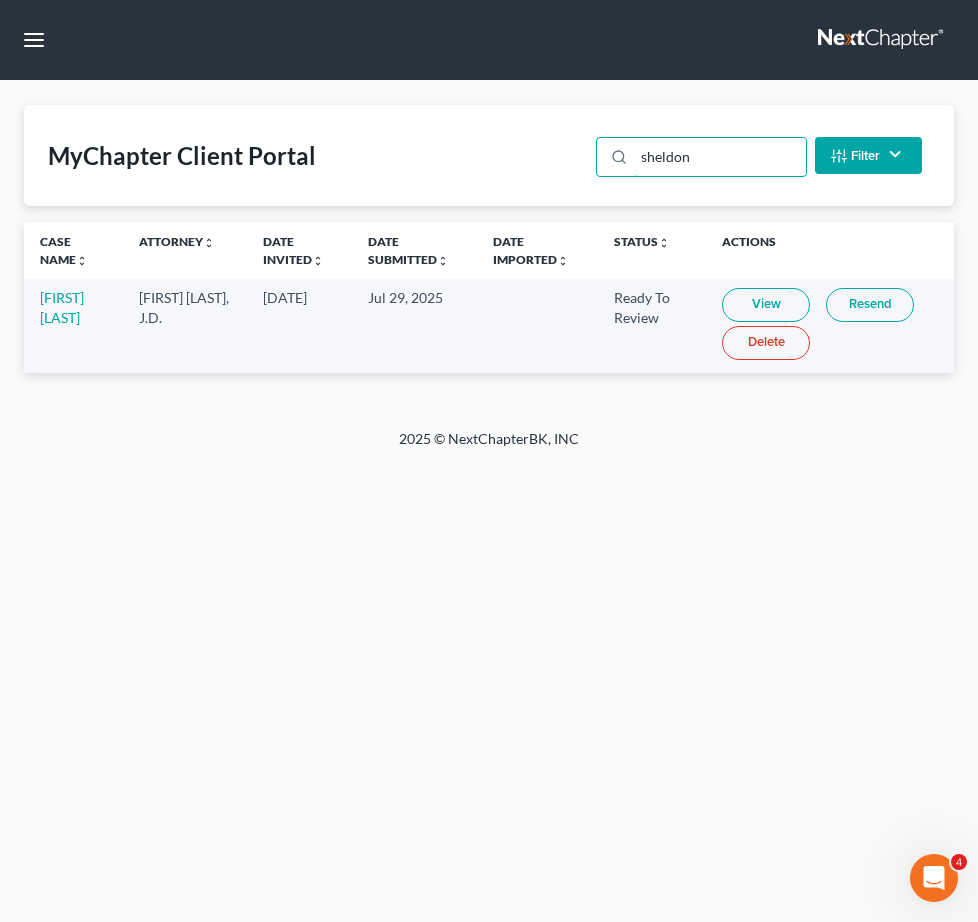drag, startPoint x: 742, startPoint y: 145, endPoint x: 127, endPoint y: 134, distance: 615.0984 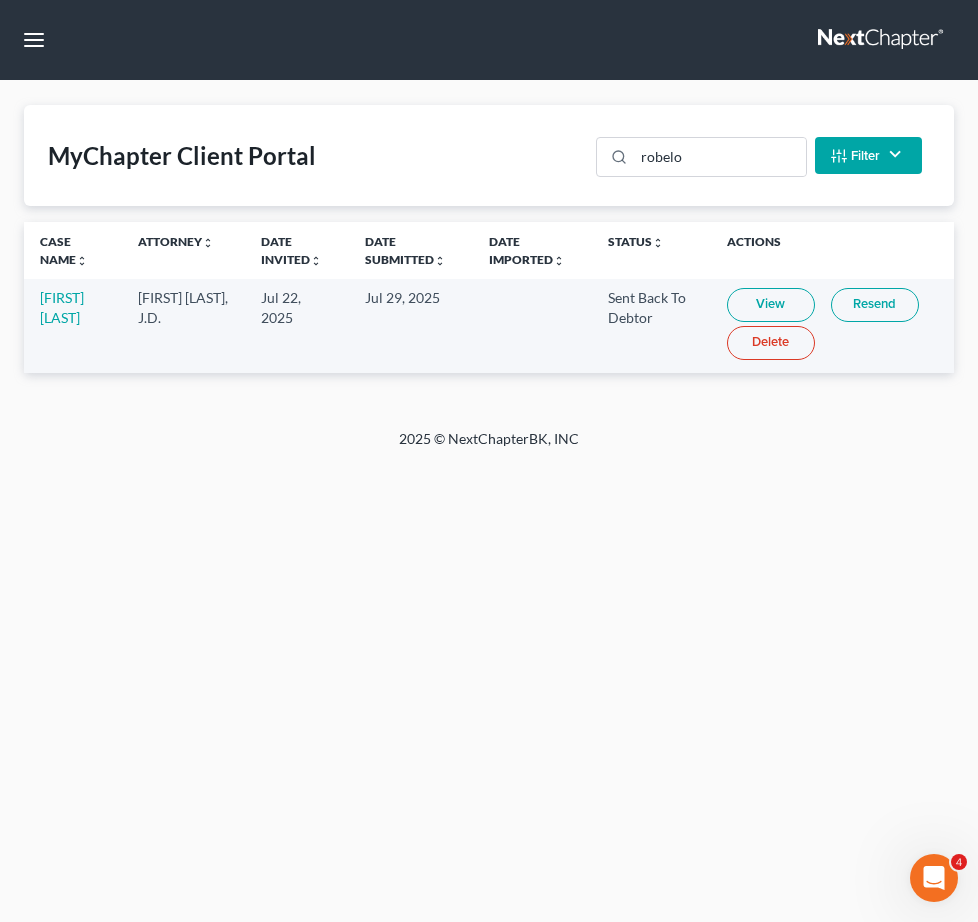 click on "View" at bounding box center [771, 305] 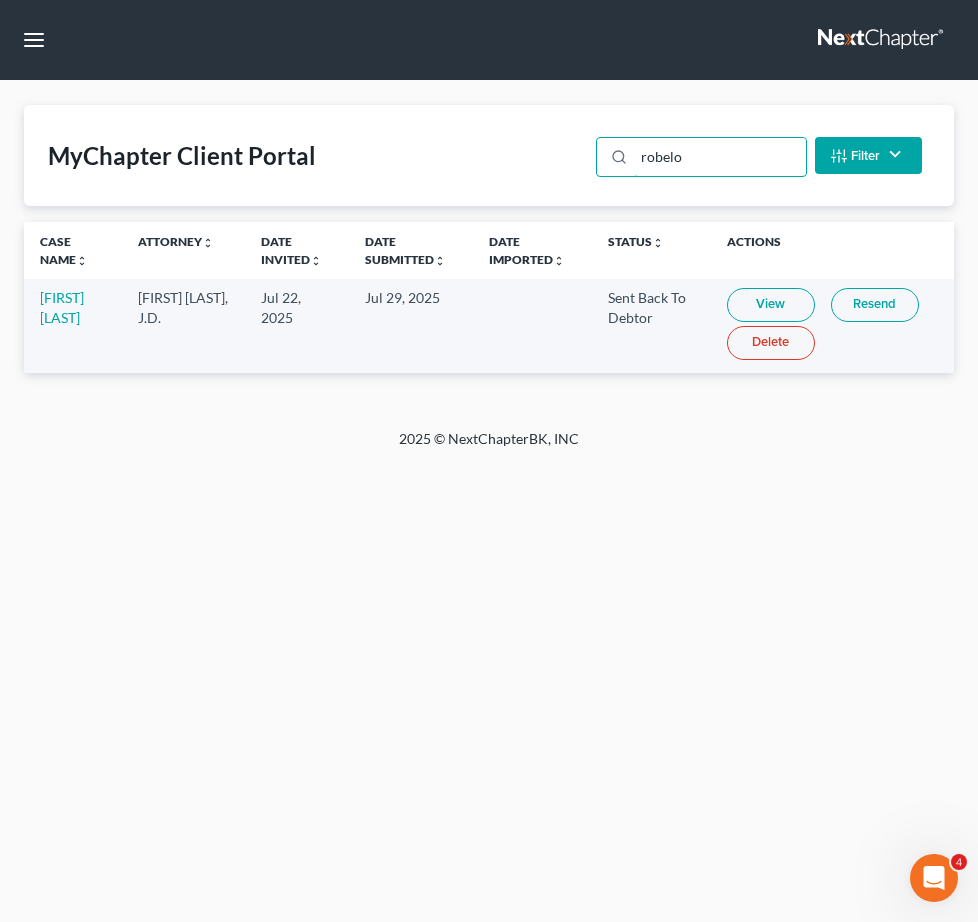 drag, startPoint x: 748, startPoint y: 146, endPoint x: 23, endPoint y: 63, distance: 729.7356 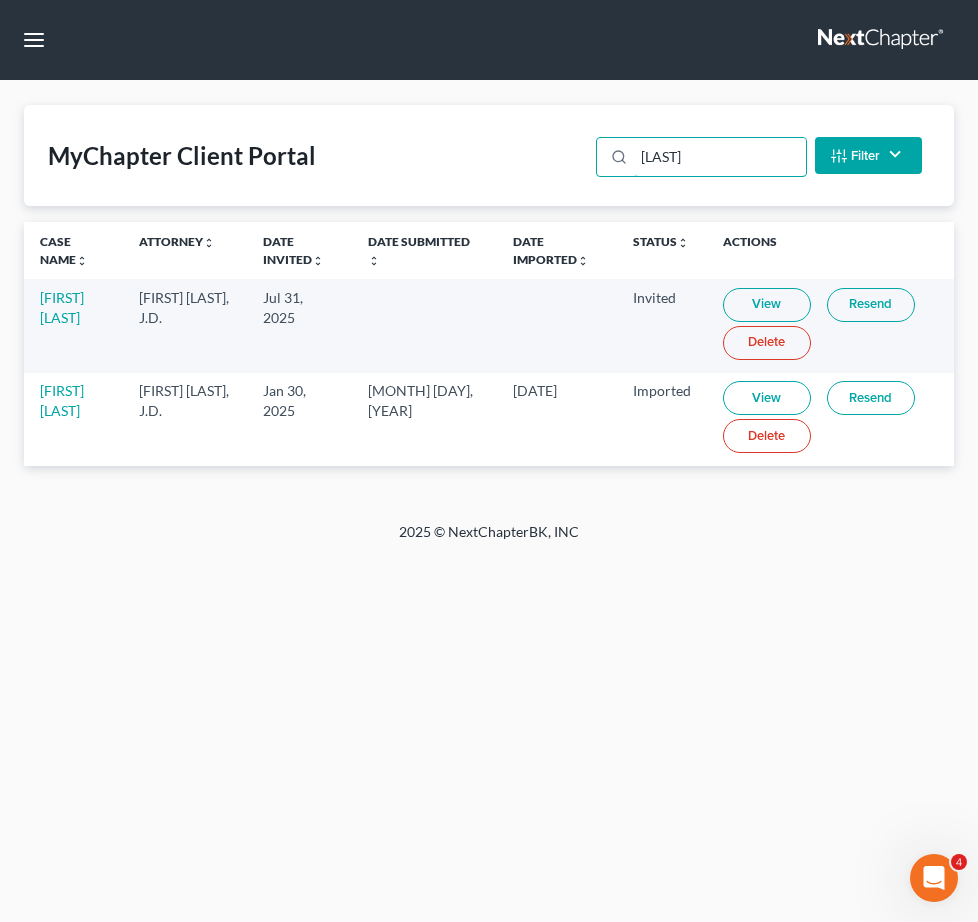 drag, startPoint x: 715, startPoint y: 167, endPoint x: 182, endPoint y: 115, distance: 535.5306 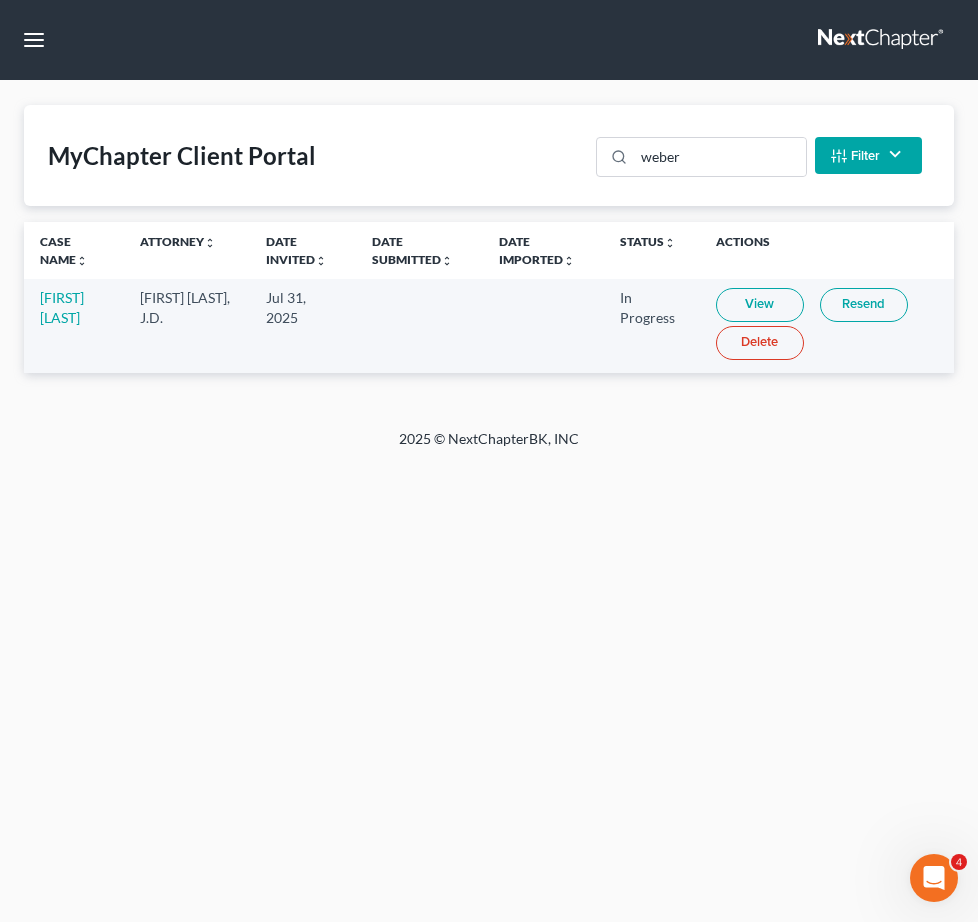 click on "View" at bounding box center (760, 305) 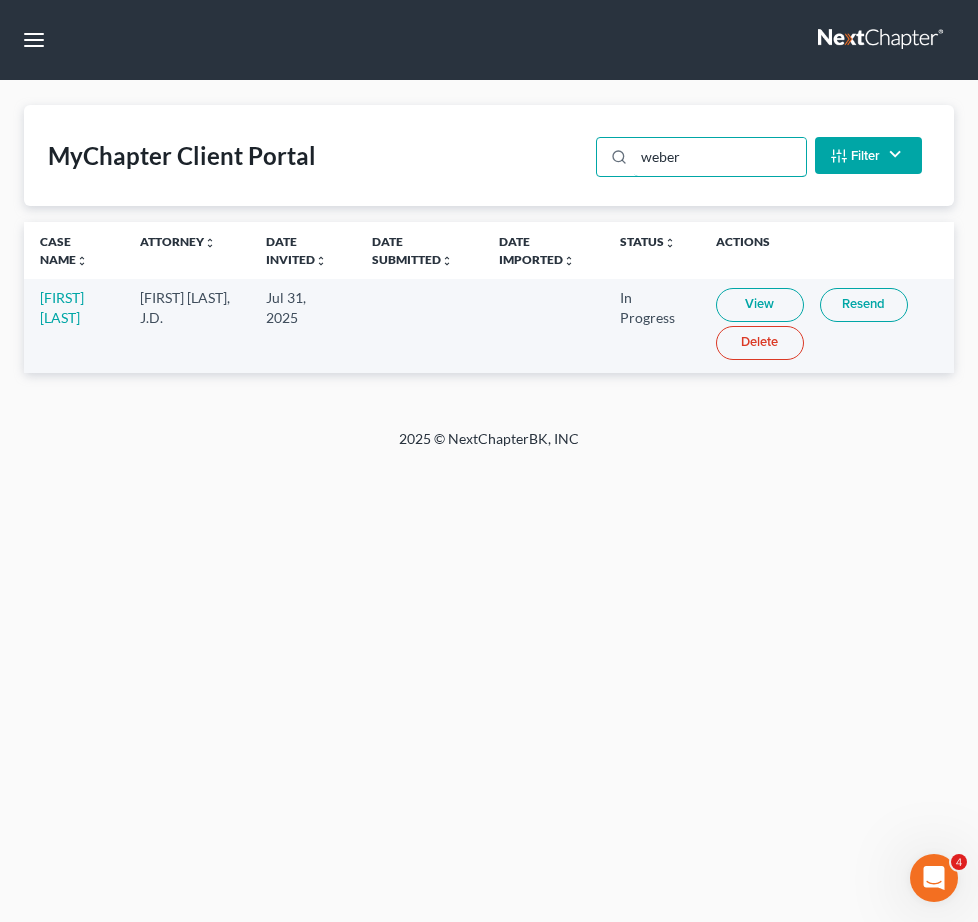 drag, startPoint x: 749, startPoint y: 151, endPoint x: 2, endPoint y: 133, distance: 747.21686 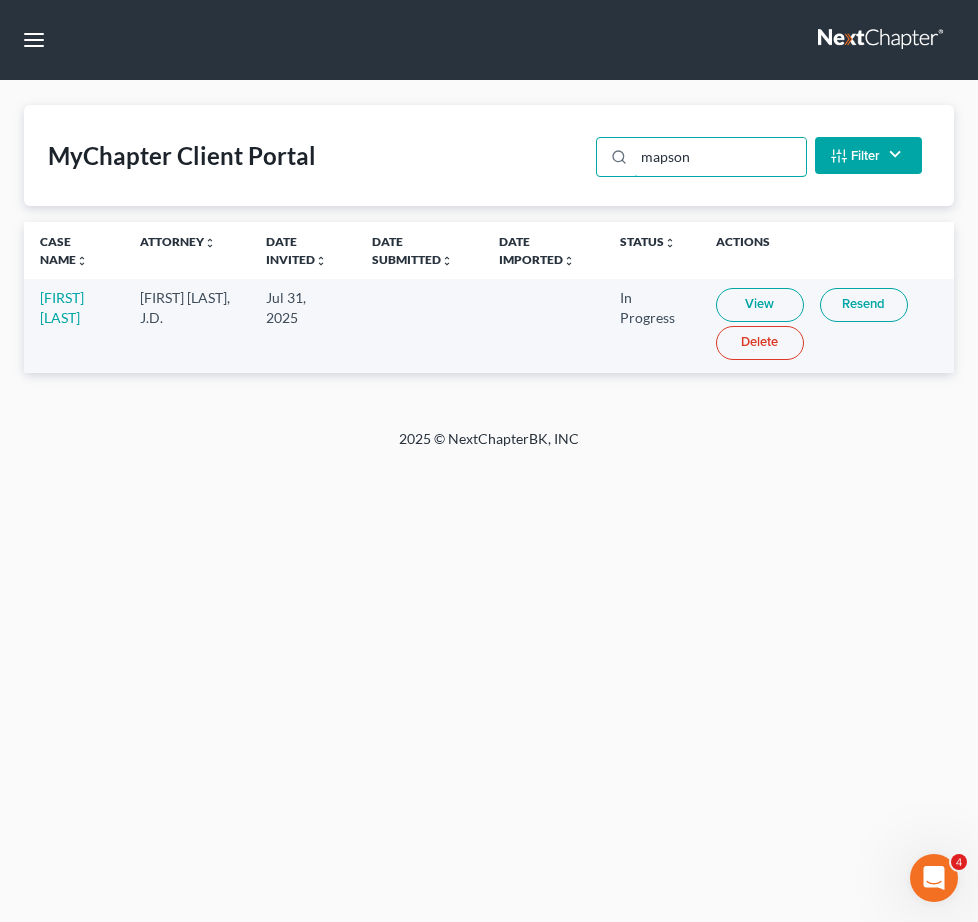 type on "mapson" 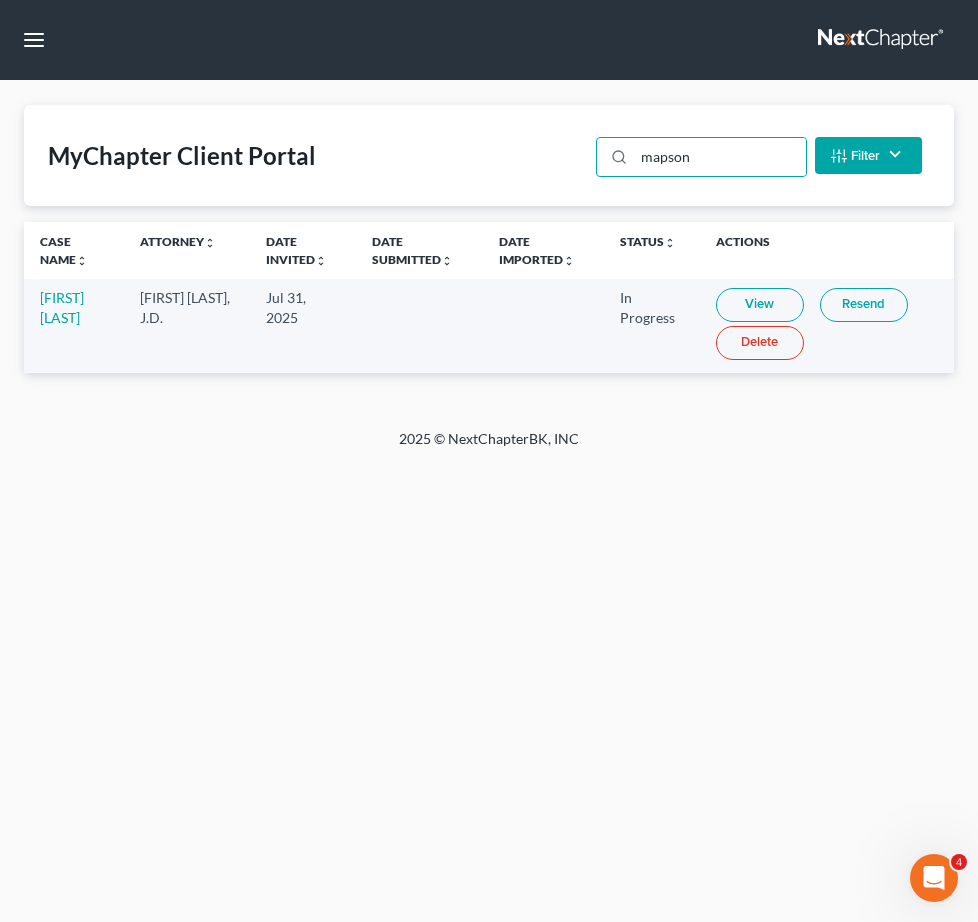 click on "View" at bounding box center [760, 305] 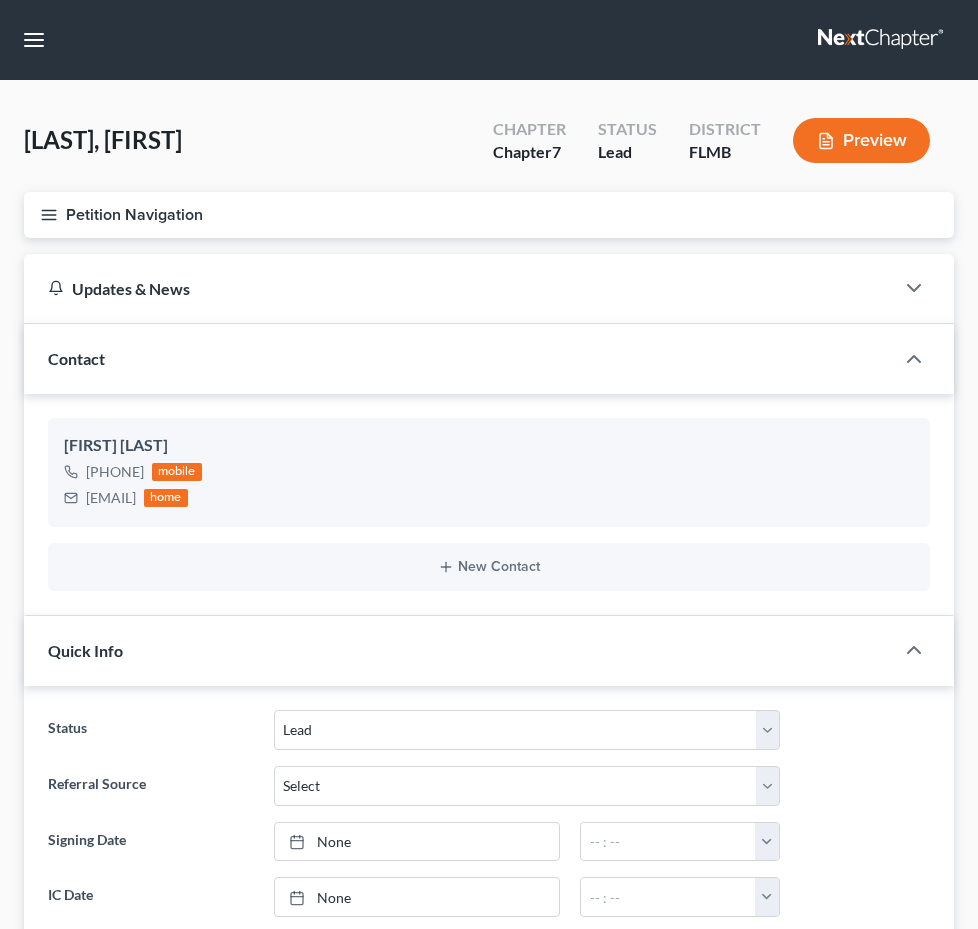 select on "4" 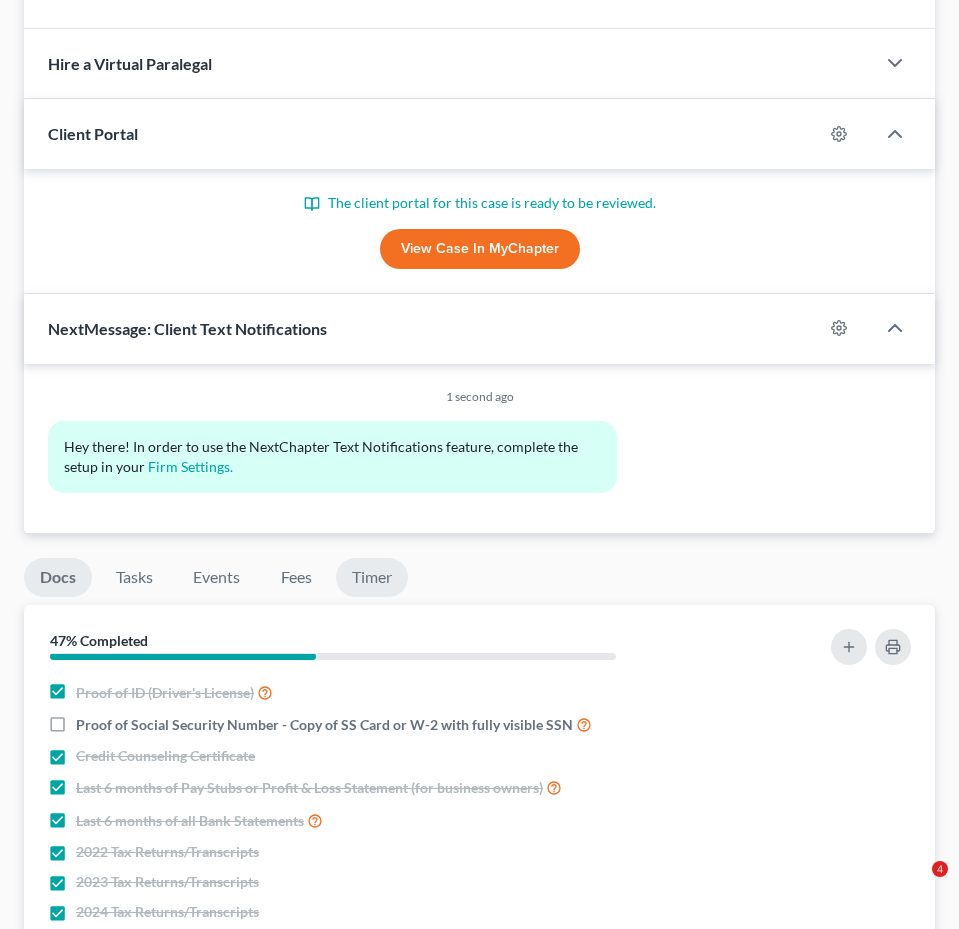 scroll, scrollTop: 1418, scrollLeft: 0, axis: vertical 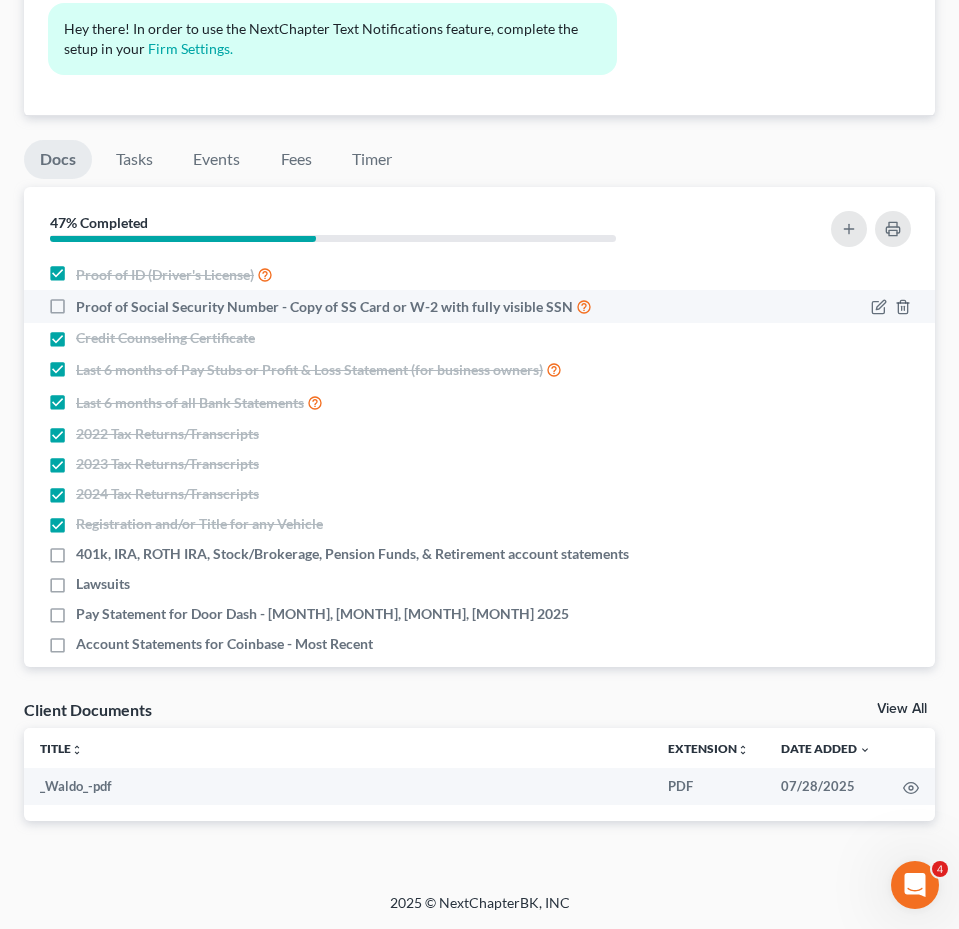 click on "Proof of Social Security Number - Copy of SS Card or W-2 with fully visible SSN" at bounding box center (334, 306) 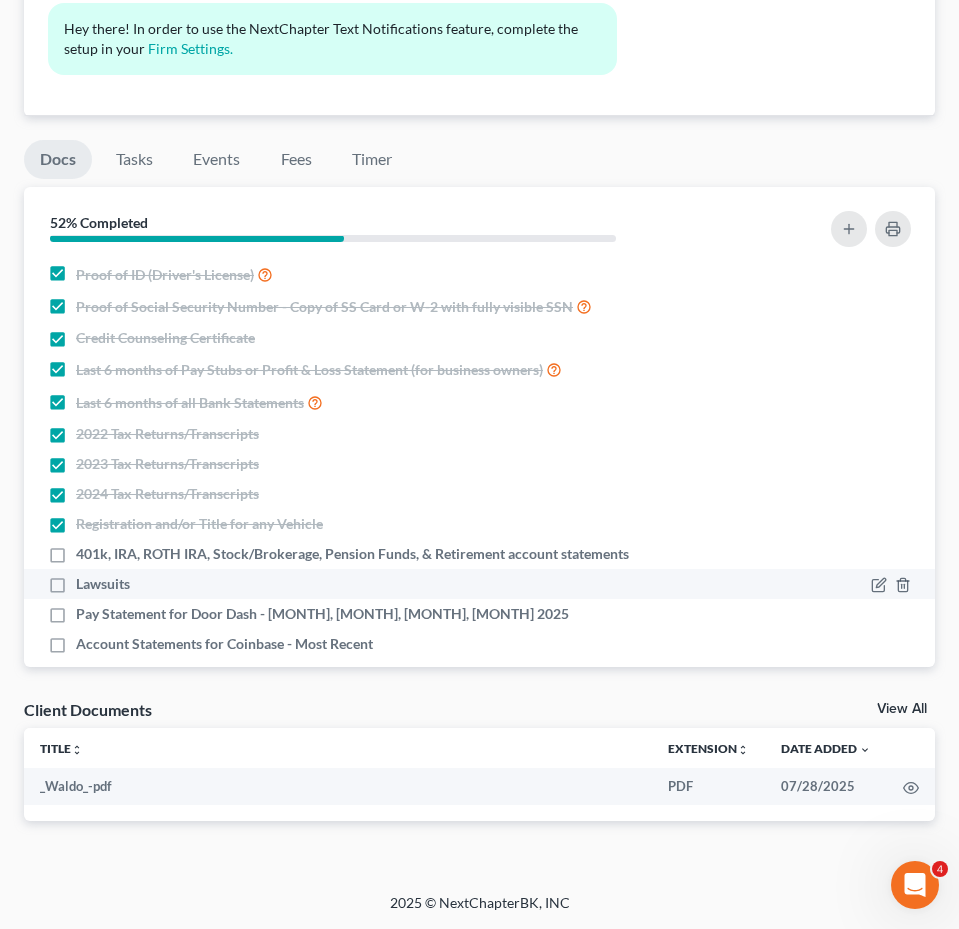 click on "Lawsuits" at bounding box center [103, 584] 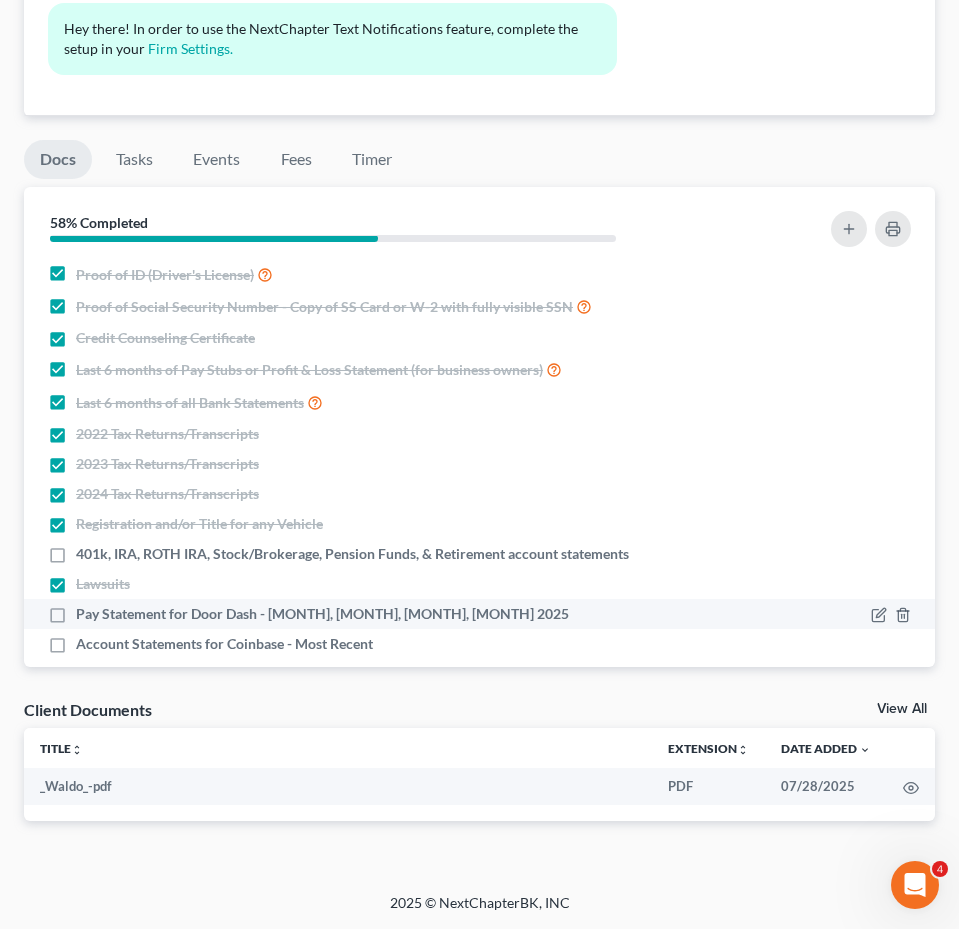 click on "Pay Statement for Door Dash - Feb, Mar, Apr, May 2025" at bounding box center [322, 614] 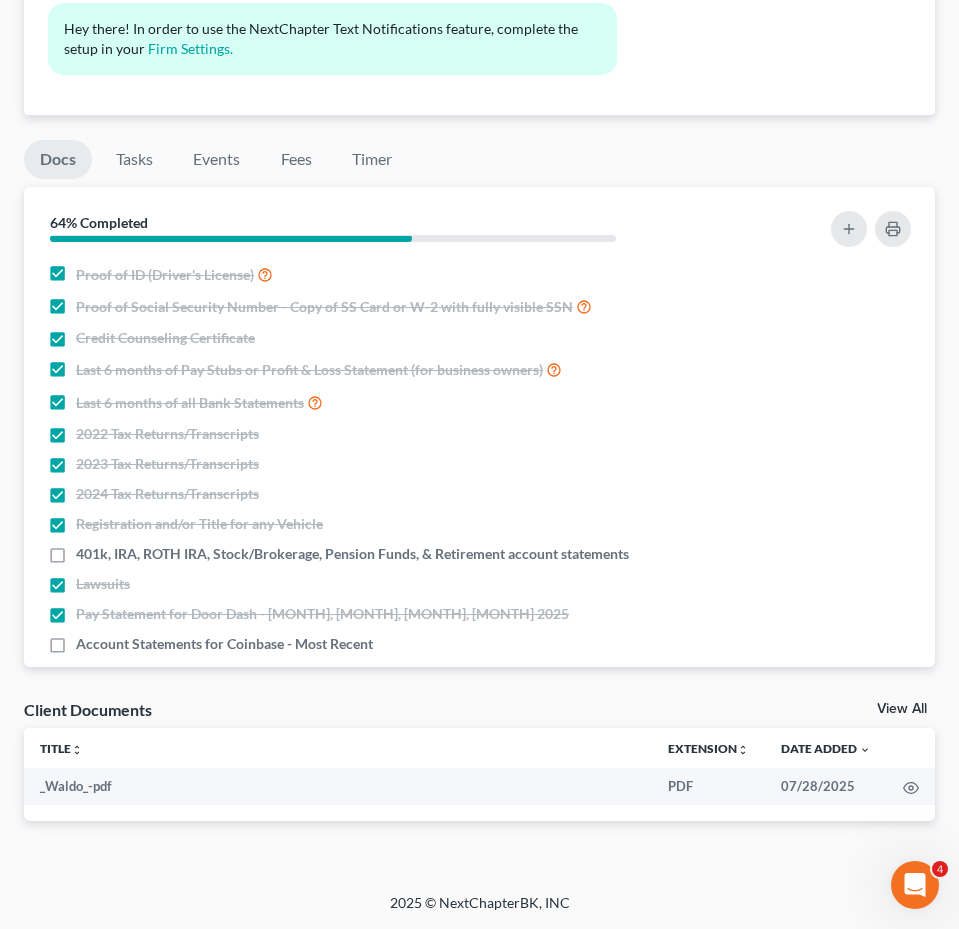 scroll, scrollTop: 143, scrollLeft: 0, axis: vertical 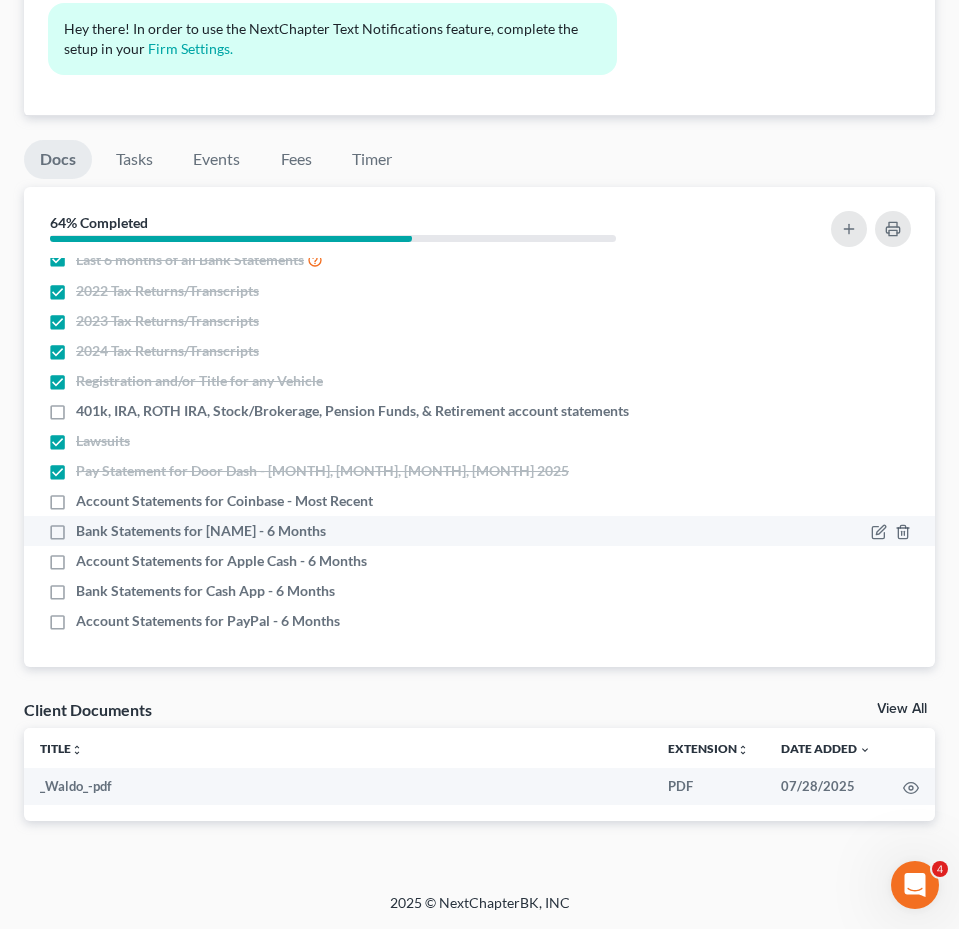 drag, startPoint x: 54, startPoint y: 501, endPoint x: 58, endPoint y: 531, distance: 30.265491 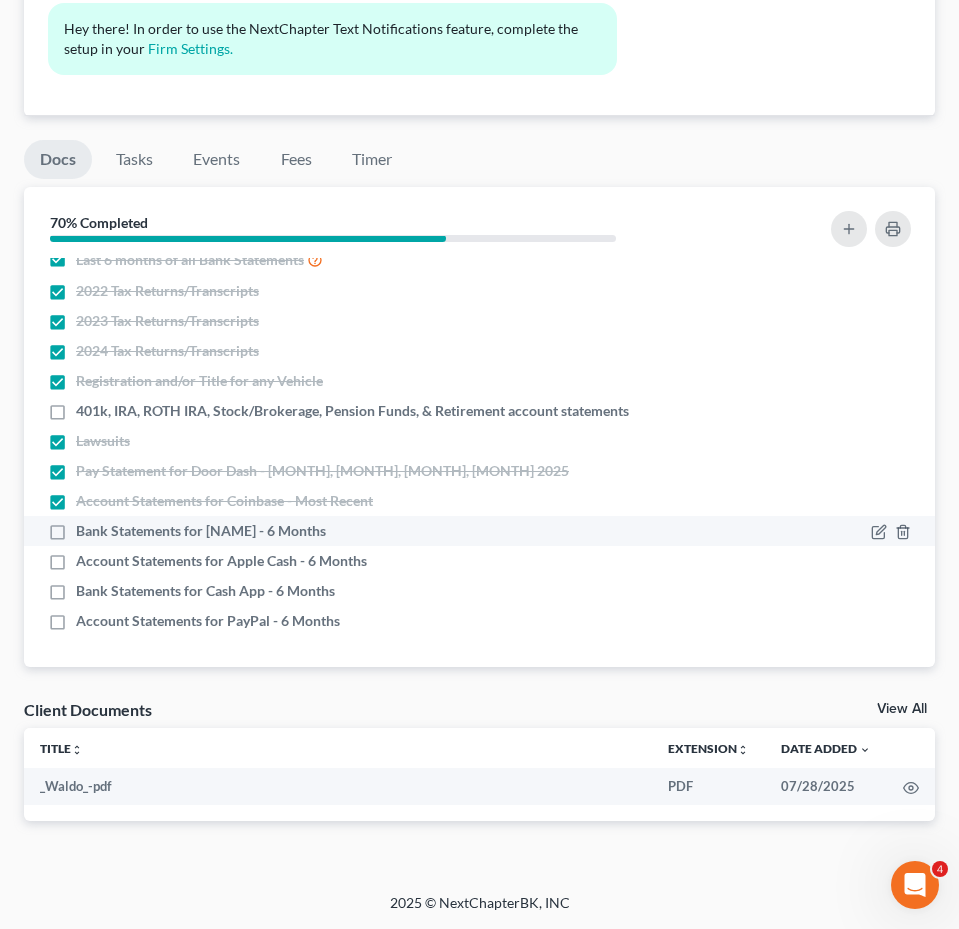 click on "Bank Statements for Dave - 6 Months" at bounding box center (201, 531) 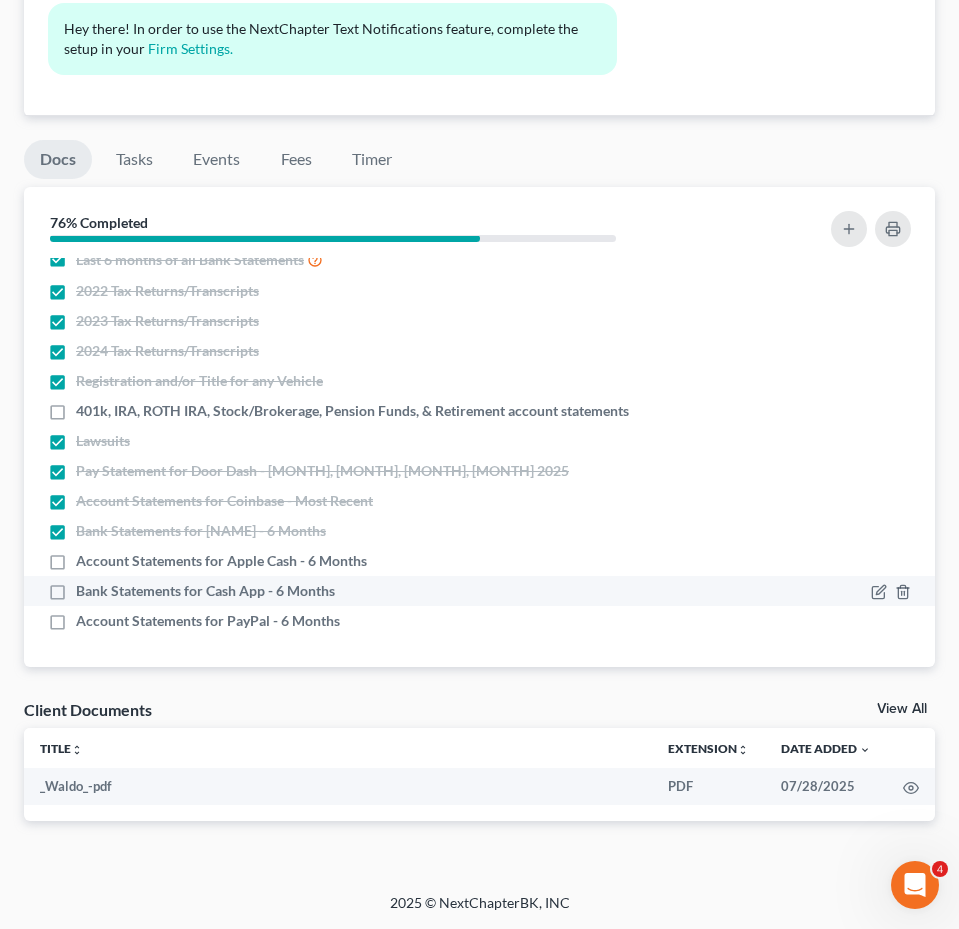 drag, startPoint x: 62, startPoint y: 567, endPoint x: 68, endPoint y: 581, distance: 15.231546 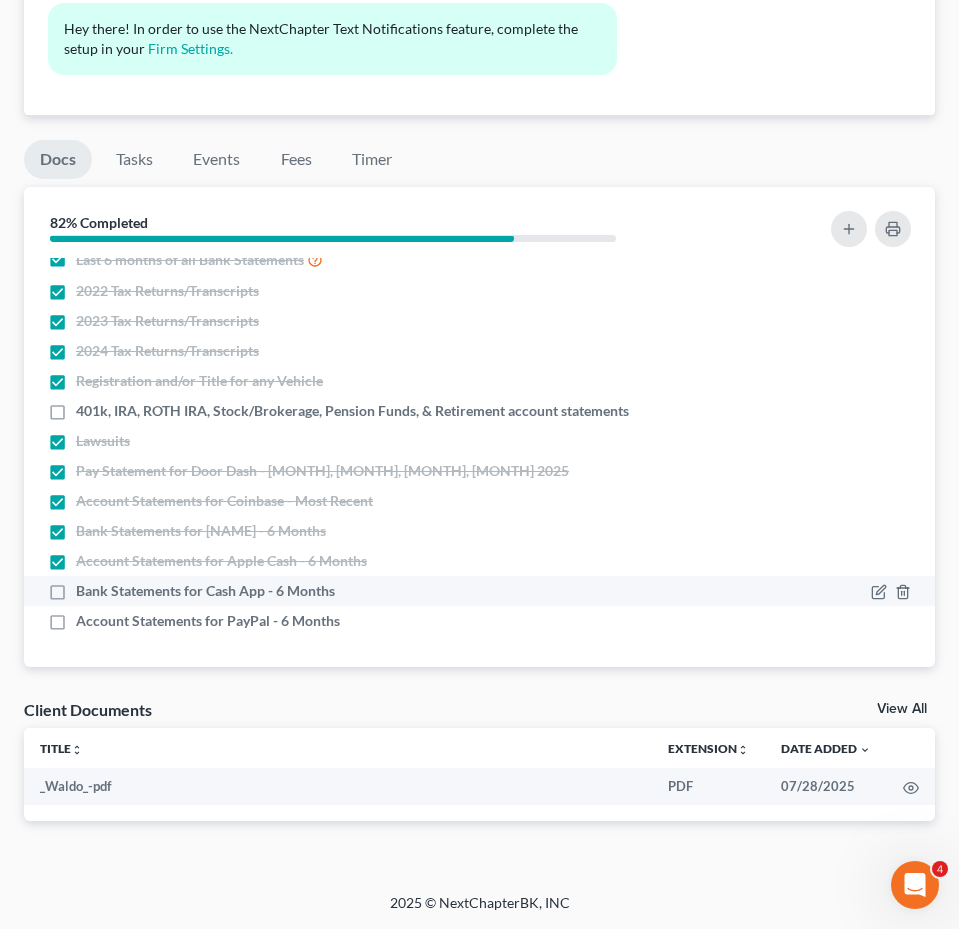 click on "Bank Statements for Cash App - 6 Months" at bounding box center (205, 591) 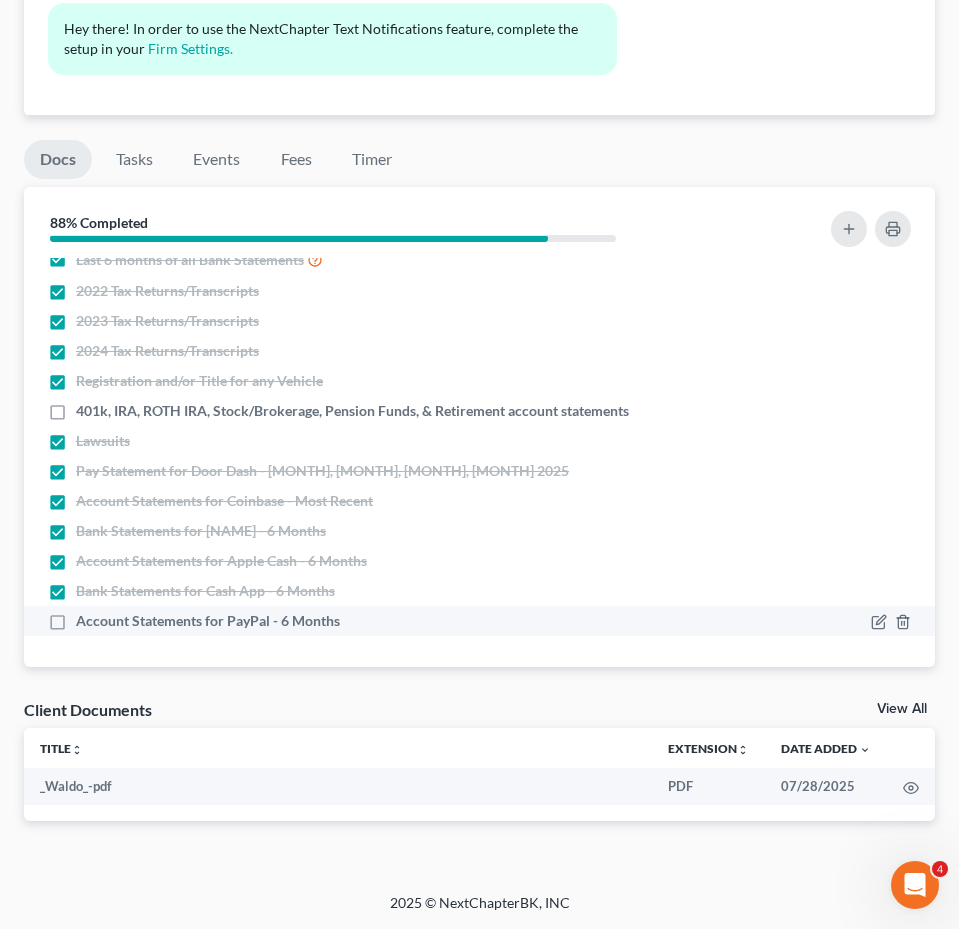 click on "Account Statements for PayPal - 6 Months" at bounding box center (208, 621) 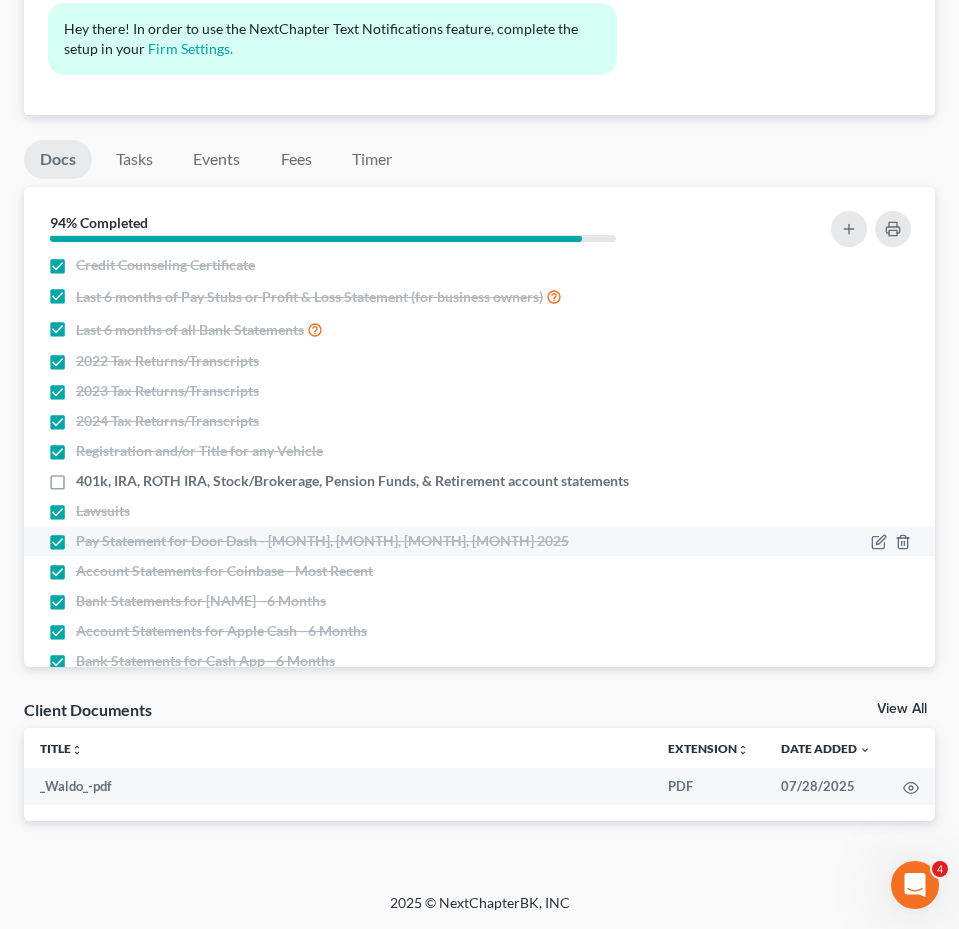 scroll, scrollTop: 18, scrollLeft: 0, axis: vertical 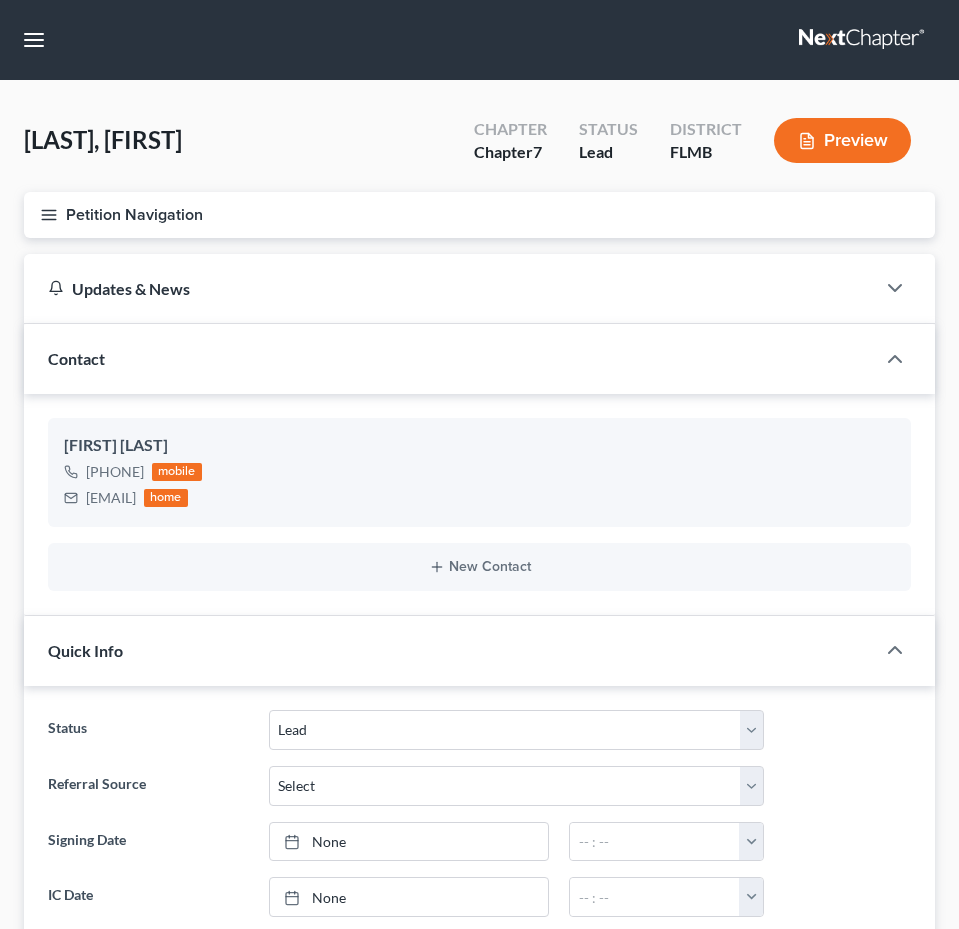 select on "4" 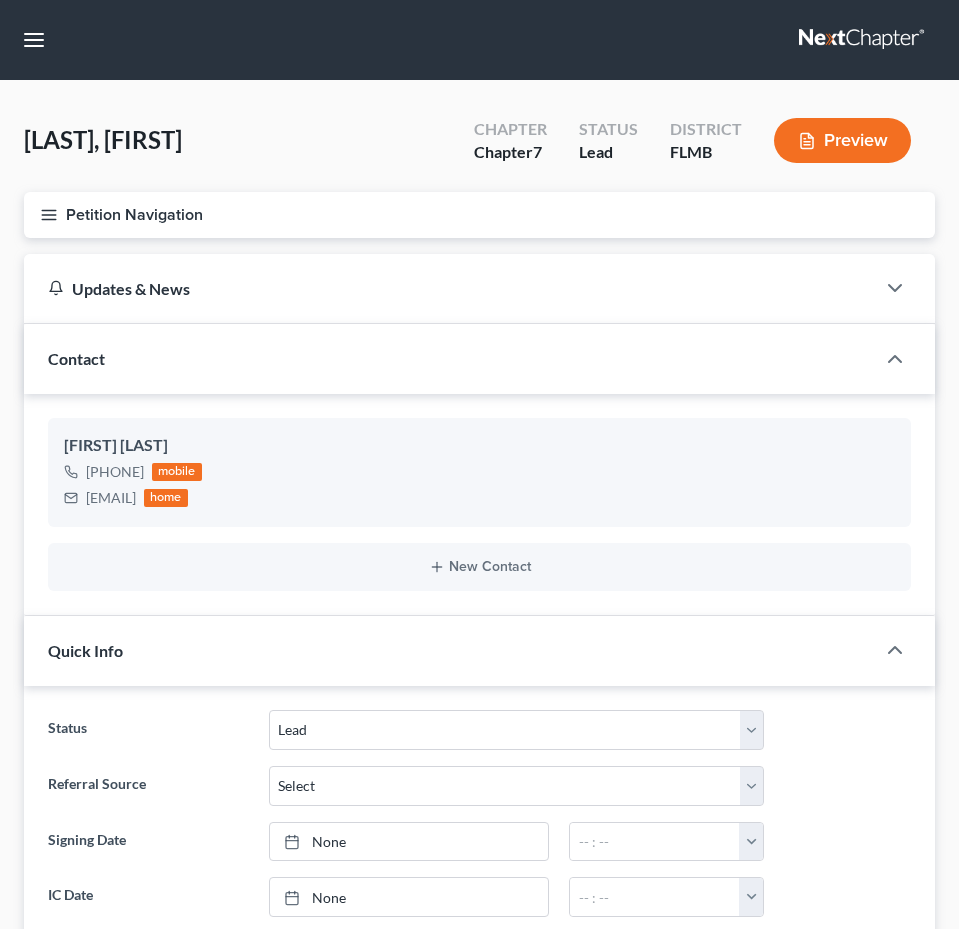 scroll, scrollTop: 0, scrollLeft: 0, axis: both 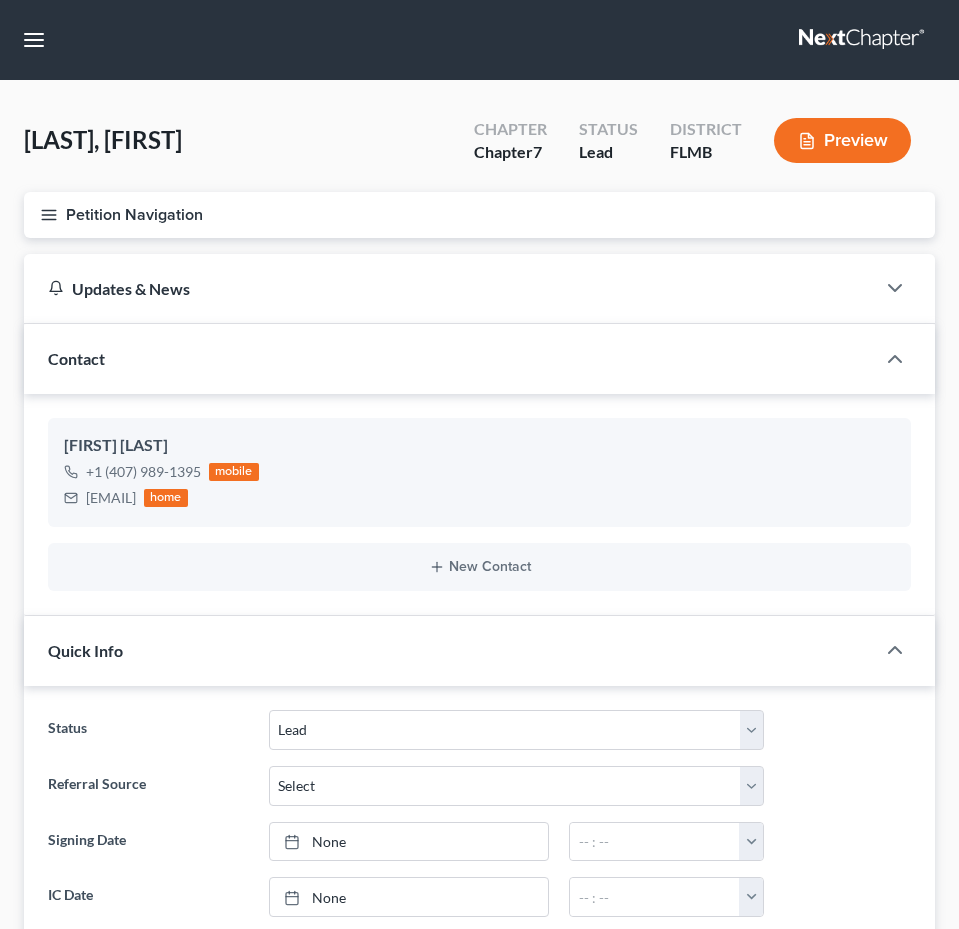 select on "4" 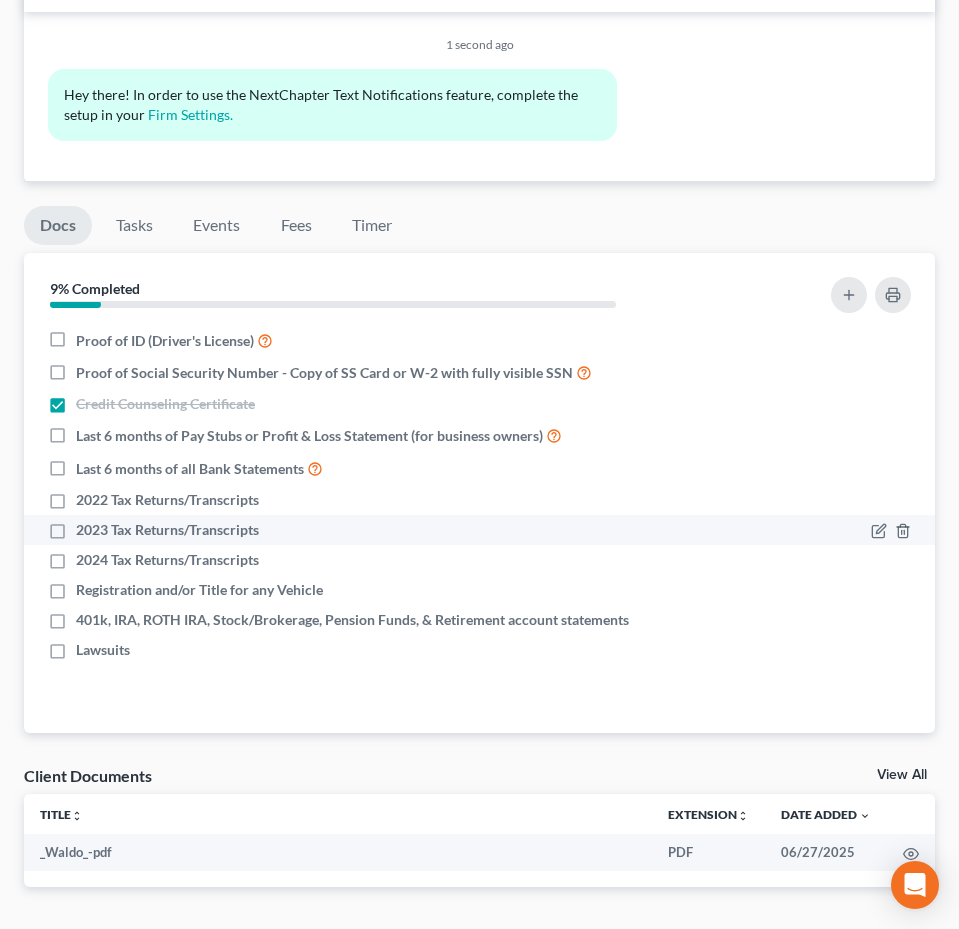 scroll, scrollTop: 1312, scrollLeft: 0, axis: vertical 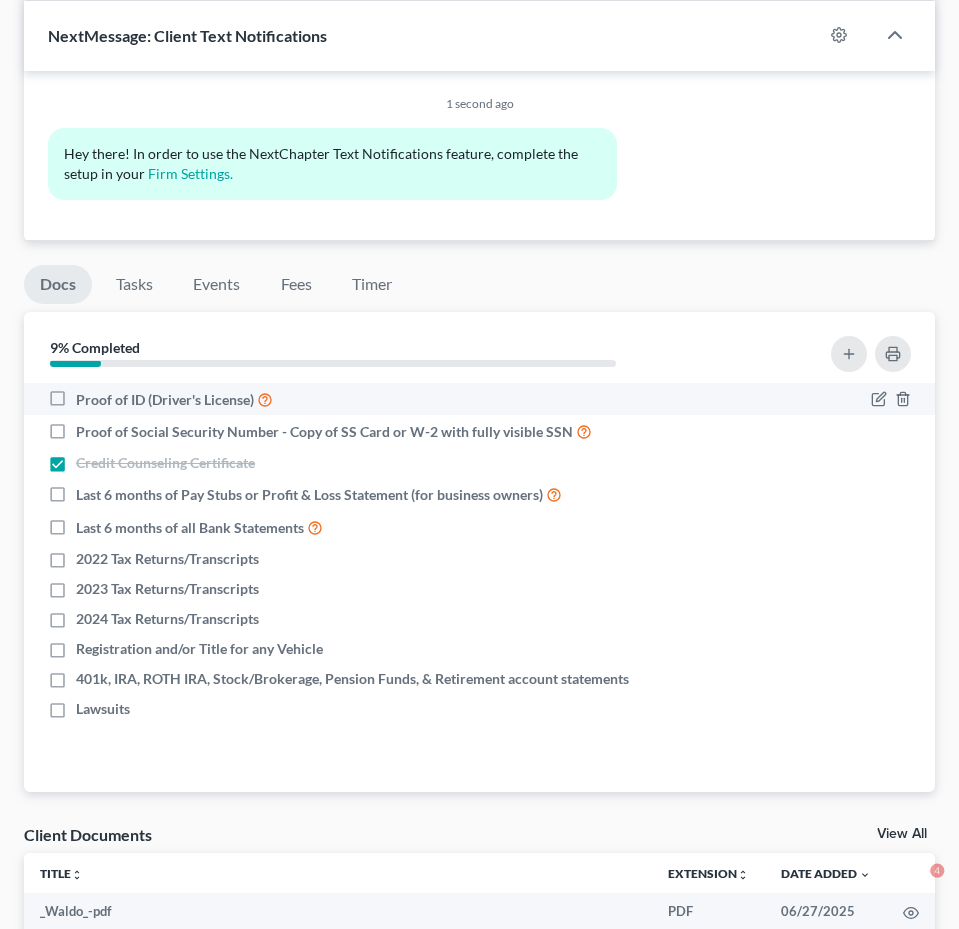 click on "Proof of ID (Driver's License)" at bounding box center [174, 399] 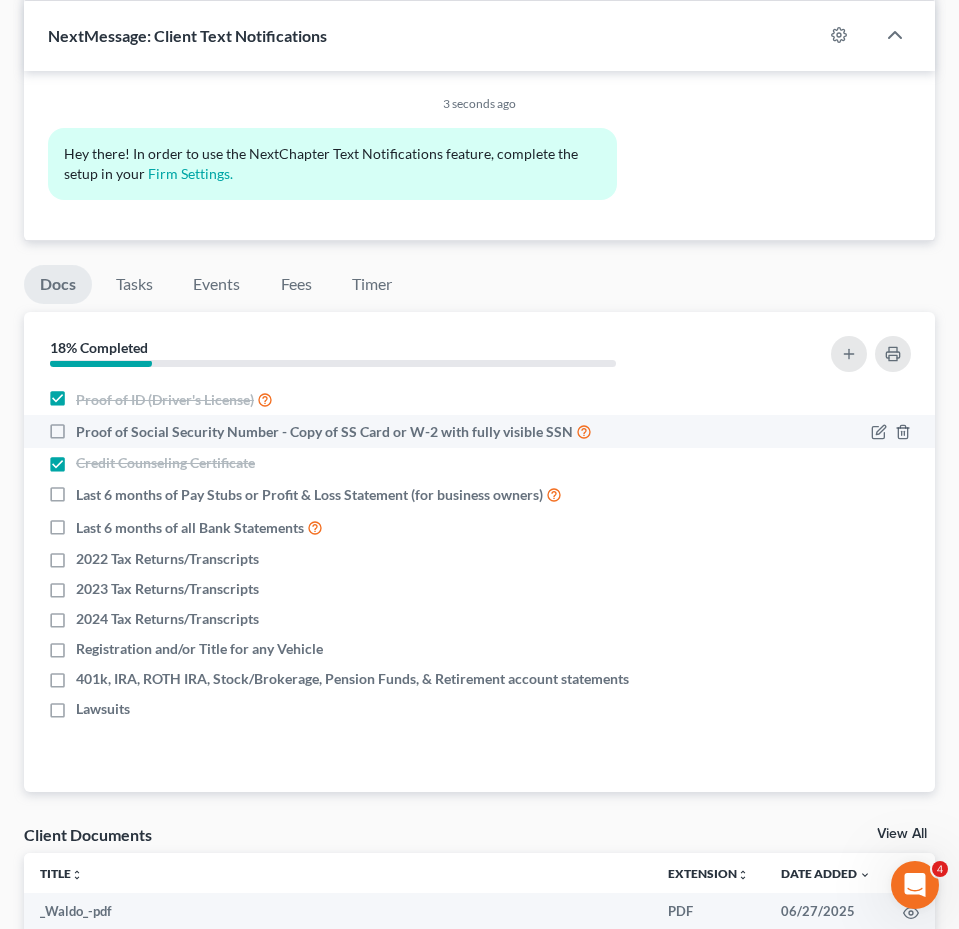 scroll, scrollTop: 0, scrollLeft: 0, axis: both 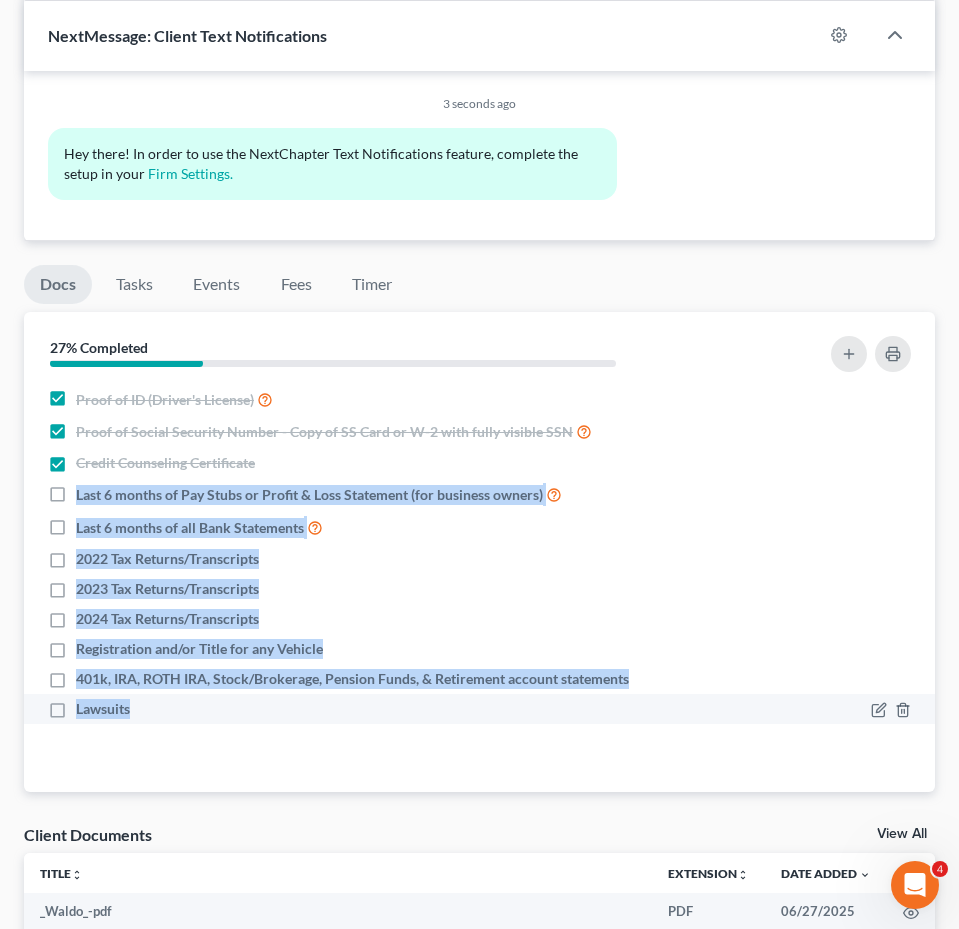 drag, startPoint x: 76, startPoint y: 491, endPoint x: 390, endPoint y: 710, distance: 382.82764 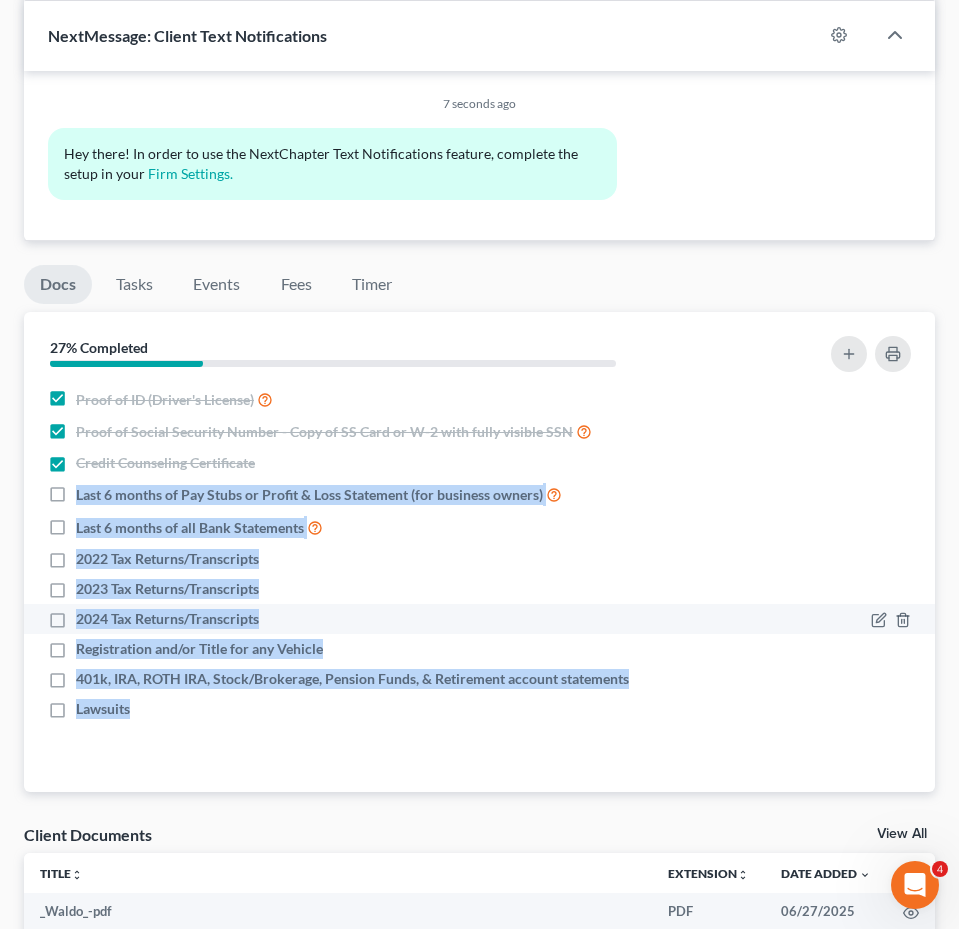 copy on "Last 6 months of Pay Stubs or Profit & Loss Statement (for business owners)   Last 6 months of all Bank Statements   [YEAR] Tax Returns/Transcripts   [YEAR] Tax Returns/Transcripts   [YEAR] Tax Returns/Transcripts   Registration and/or Title for any Vehicle   401k, IRA, ROTH IRA, Stock/Brokerage, Pension Funds, & Retirement account statements   Lawsuits" 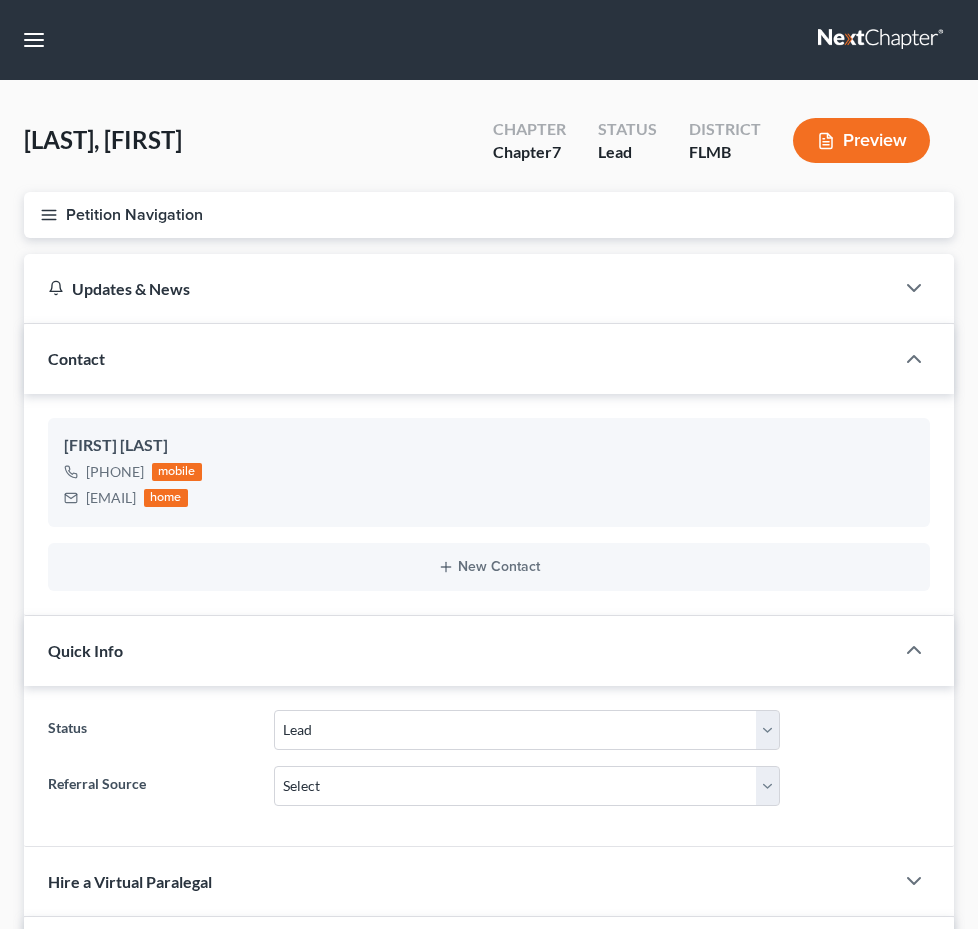 select on "4" 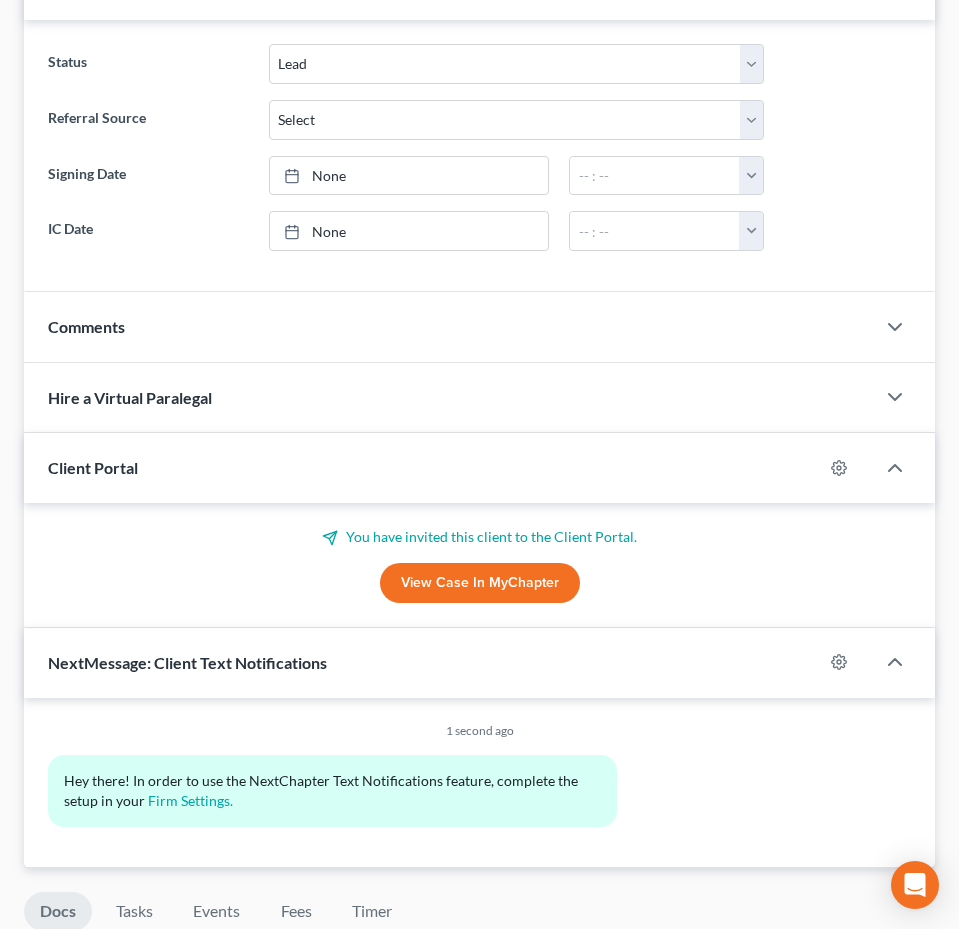 scroll, scrollTop: 1418, scrollLeft: 0, axis: vertical 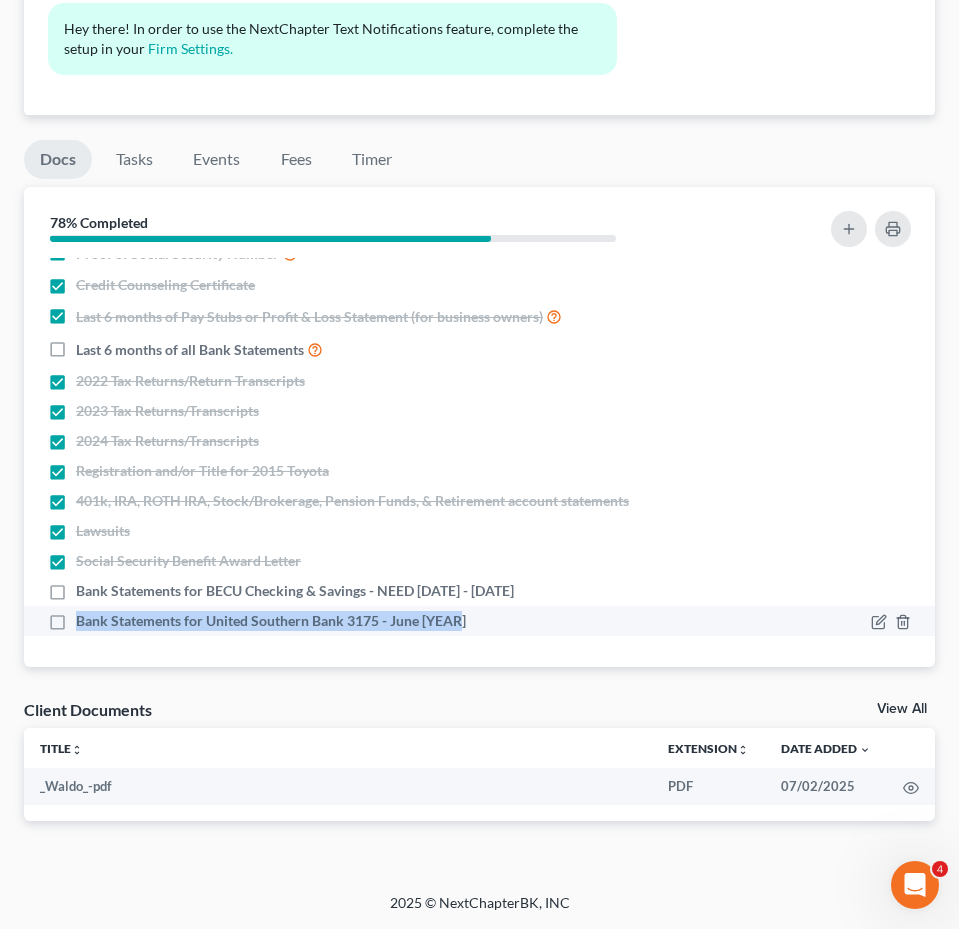 drag, startPoint x: 77, startPoint y: 617, endPoint x: 464, endPoint y: 617, distance: 387 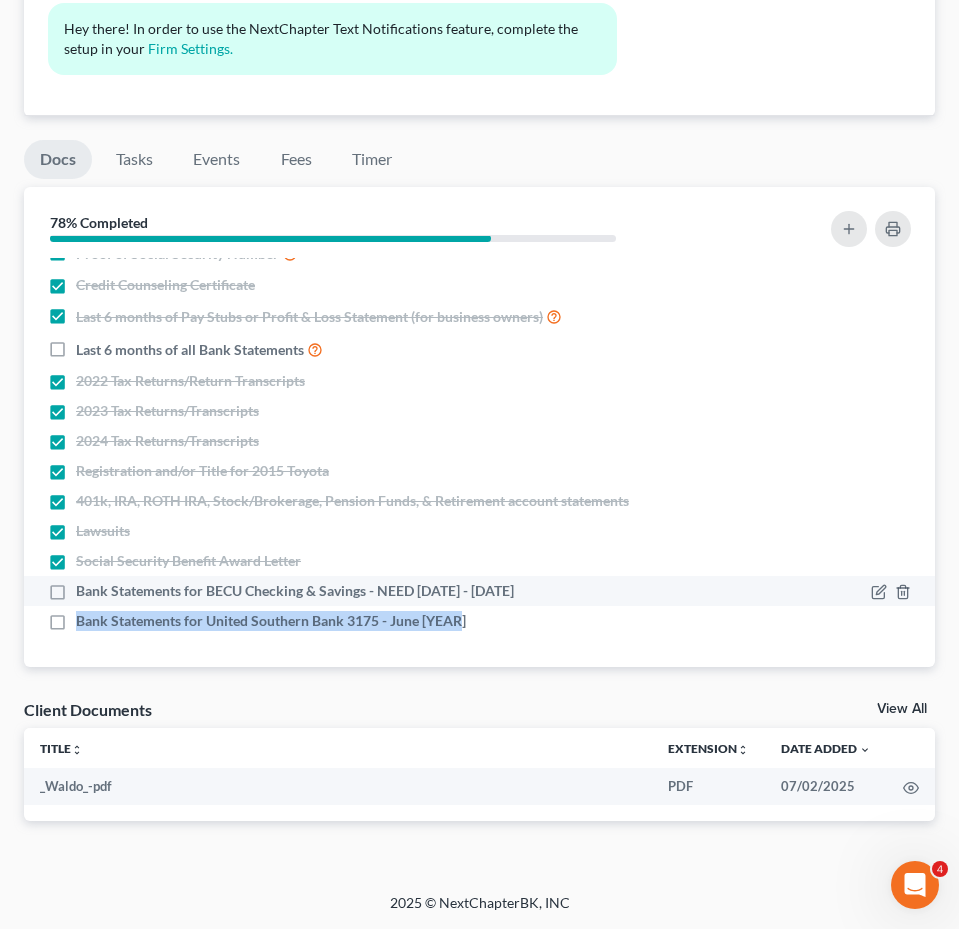 drag, startPoint x: 78, startPoint y: 590, endPoint x: 579, endPoint y: 588, distance: 501.004 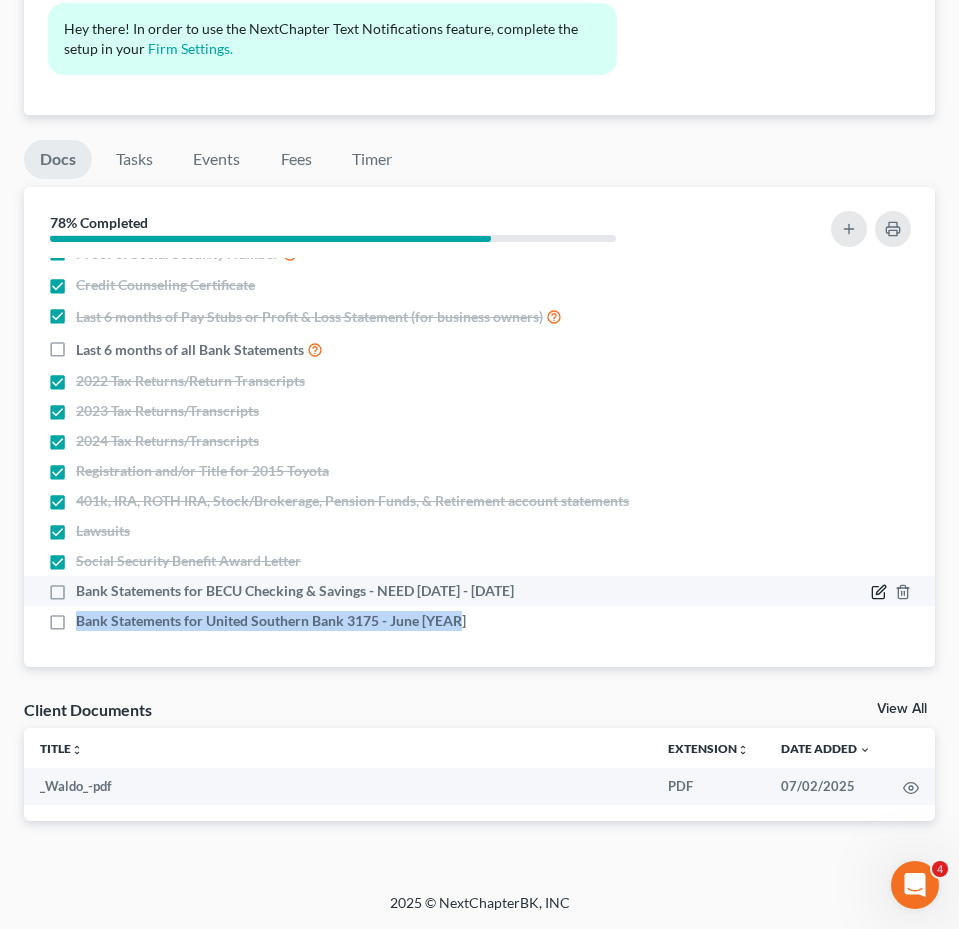 click 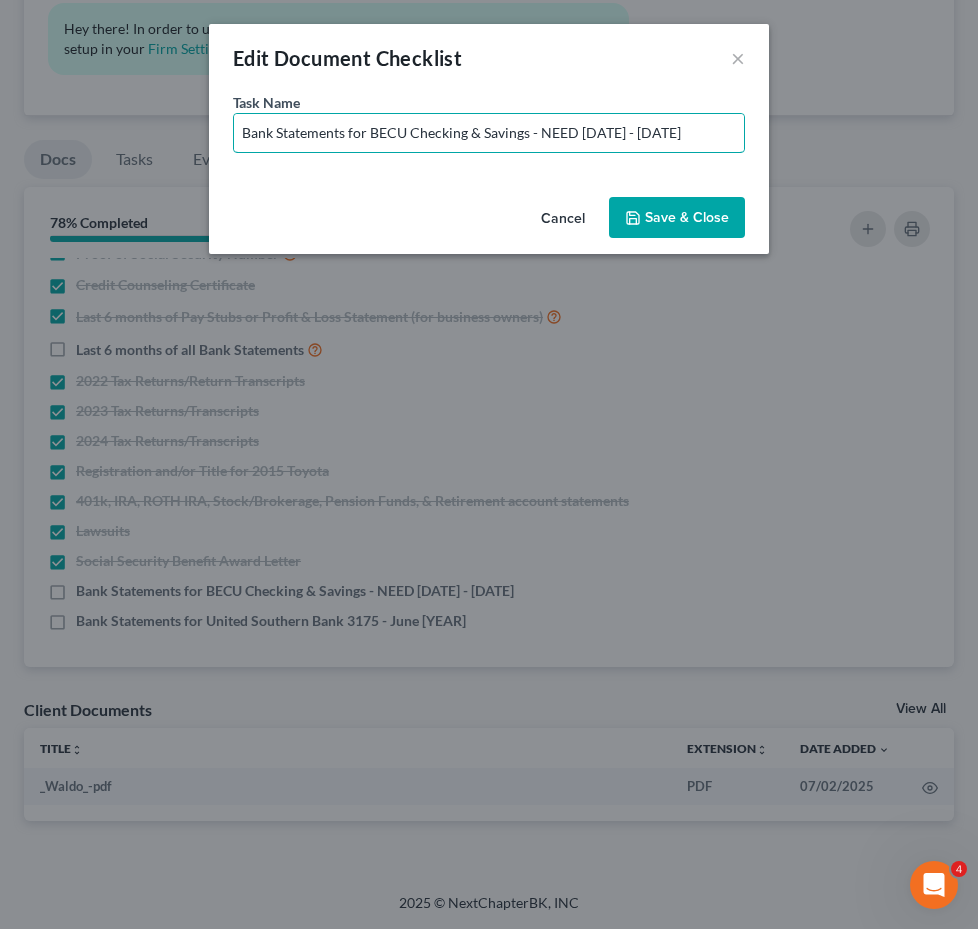 scroll, scrollTop: 0, scrollLeft: 4, axis: horizontal 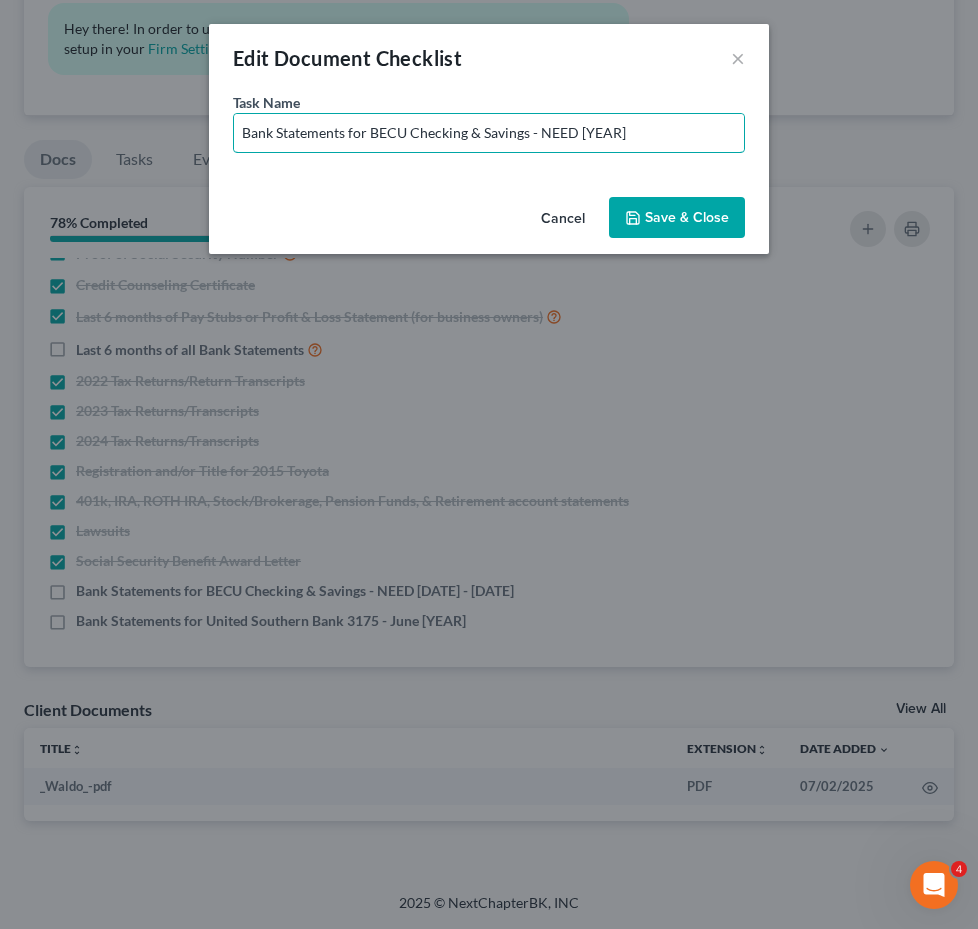 type on "Bank Statements for BECU Checking & Savings - NEED July 2025" 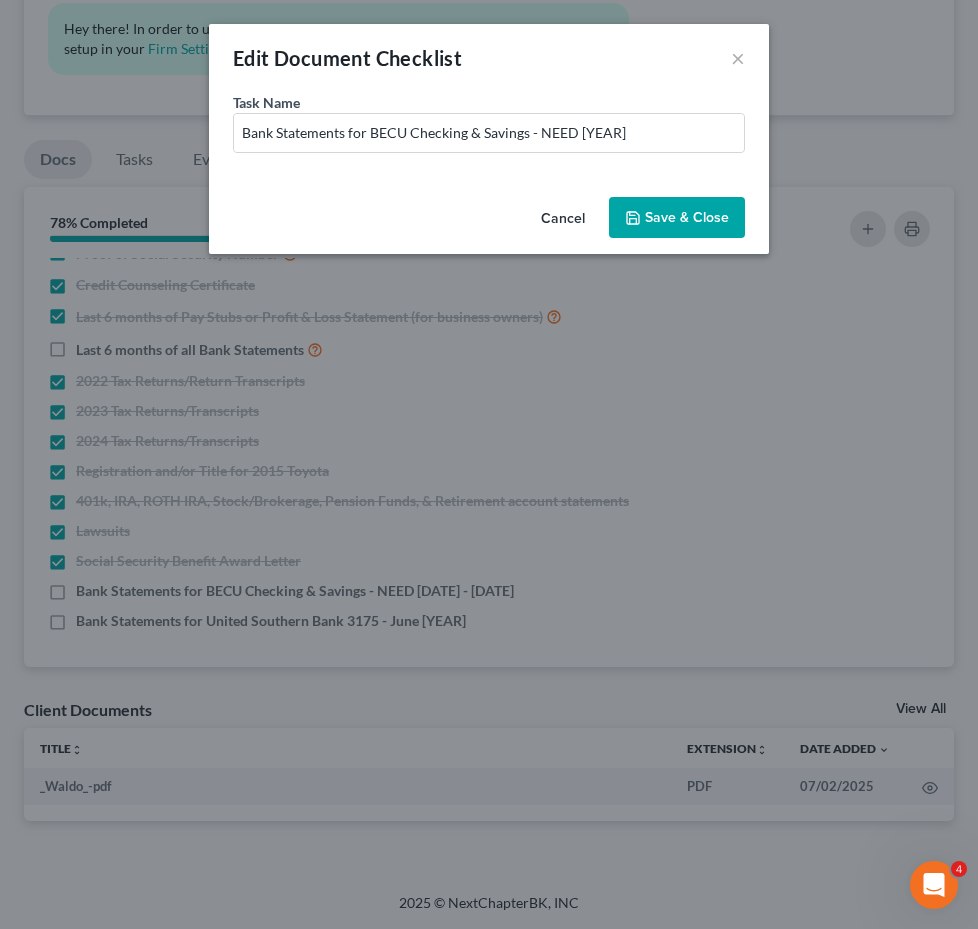 click on "Save & Close" at bounding box center (677, 218) 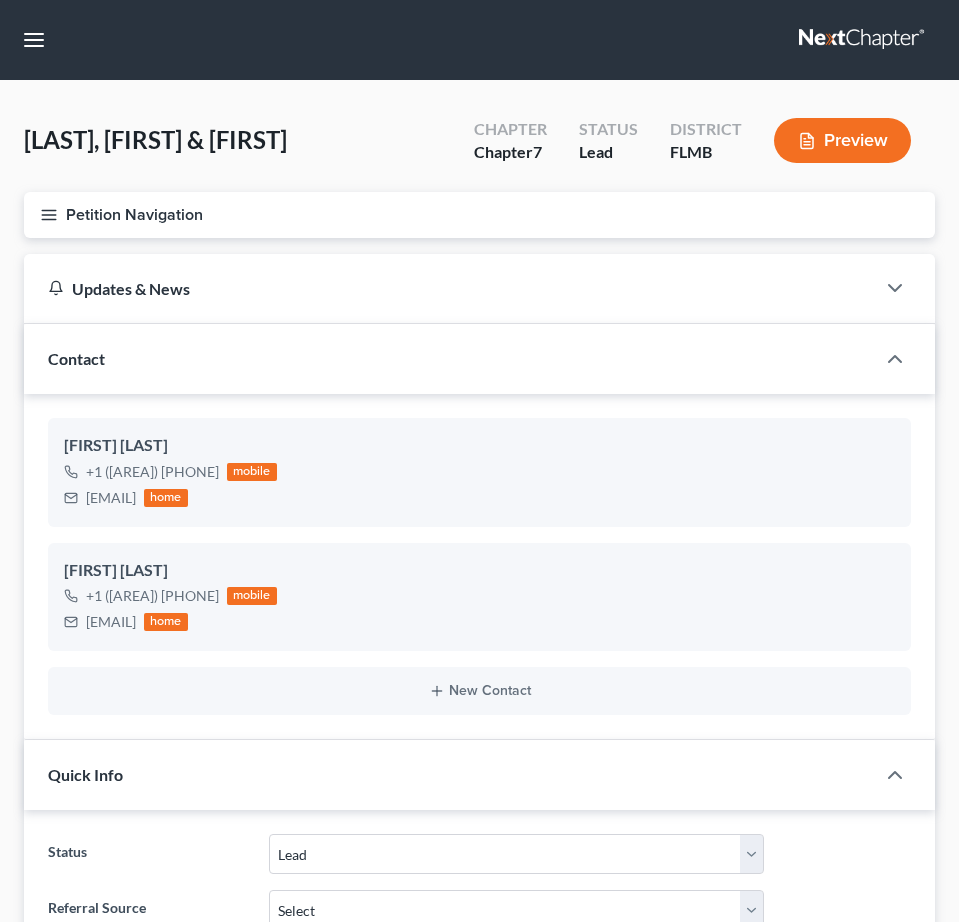 select on "4" 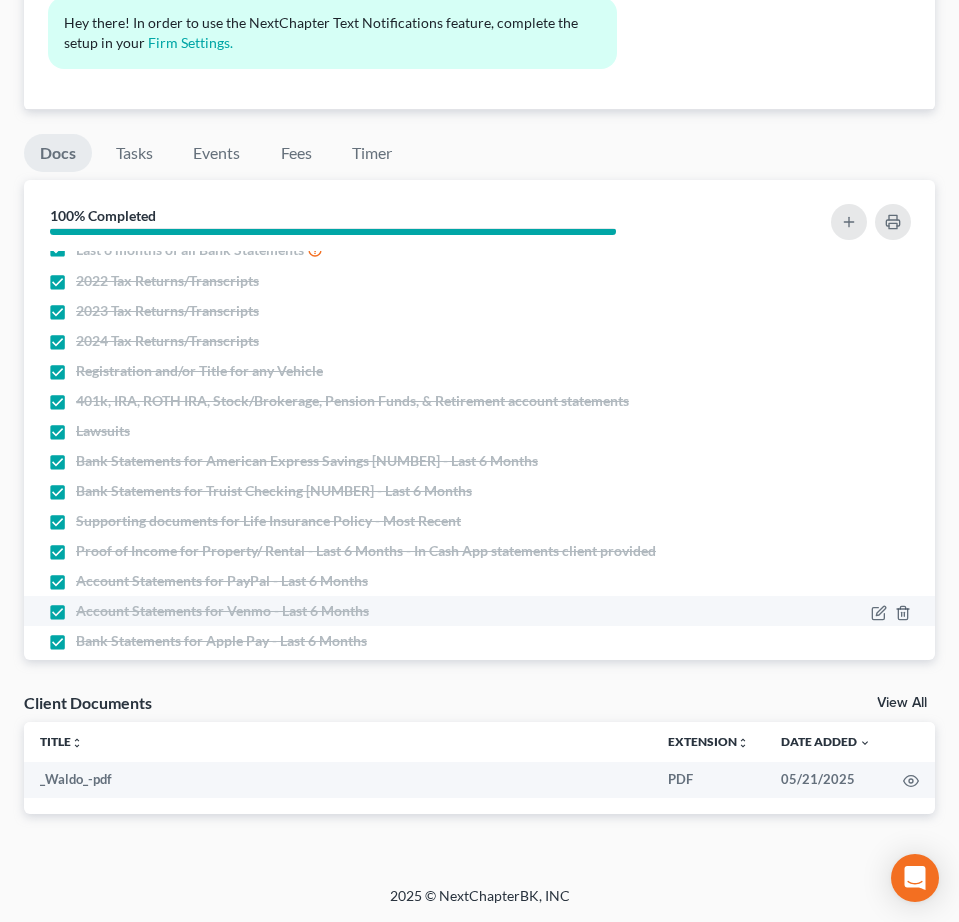 scroll, scrollTop: 203, scrollLeft: 0, axis: vertical 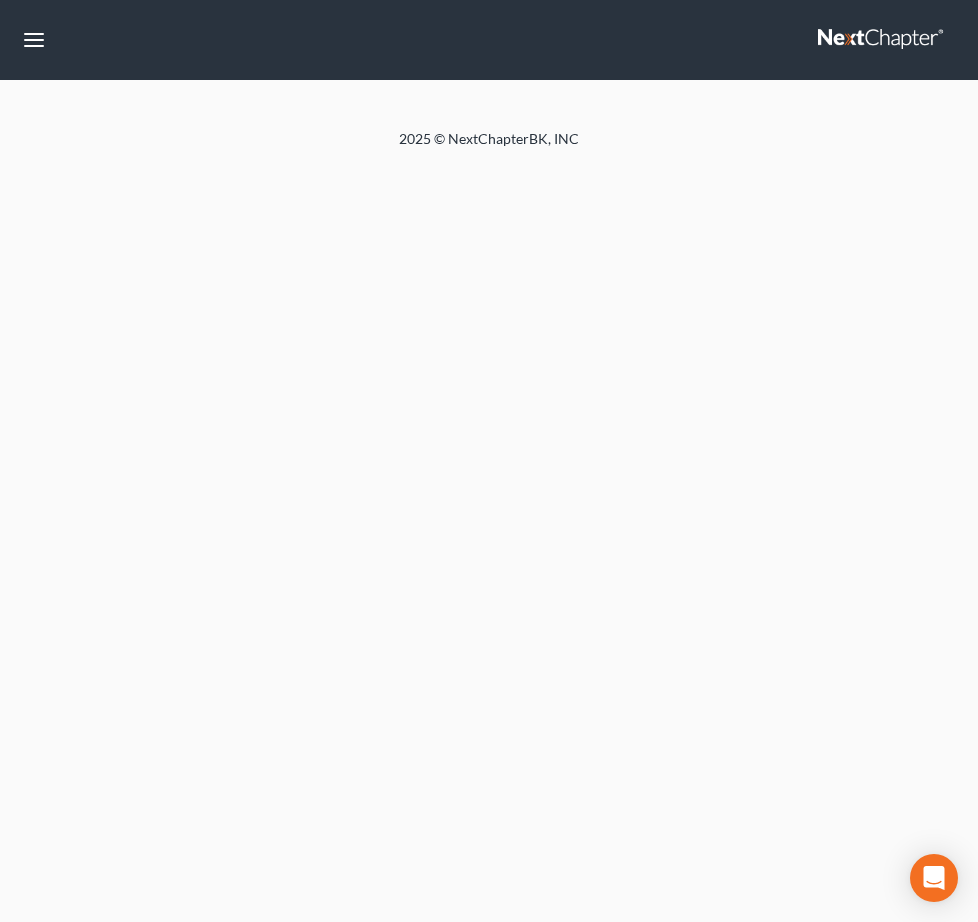 select on "4" 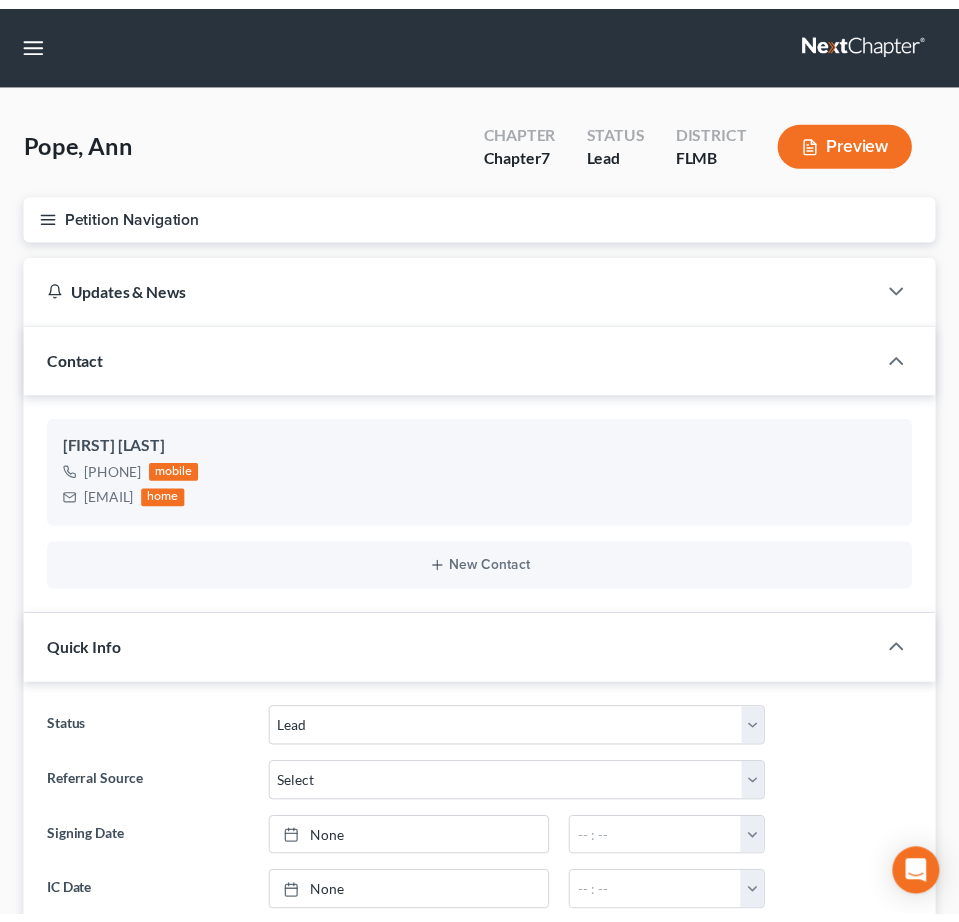 scroll, scrollTop: 1425, scrollLeft: 0, axis: vertical 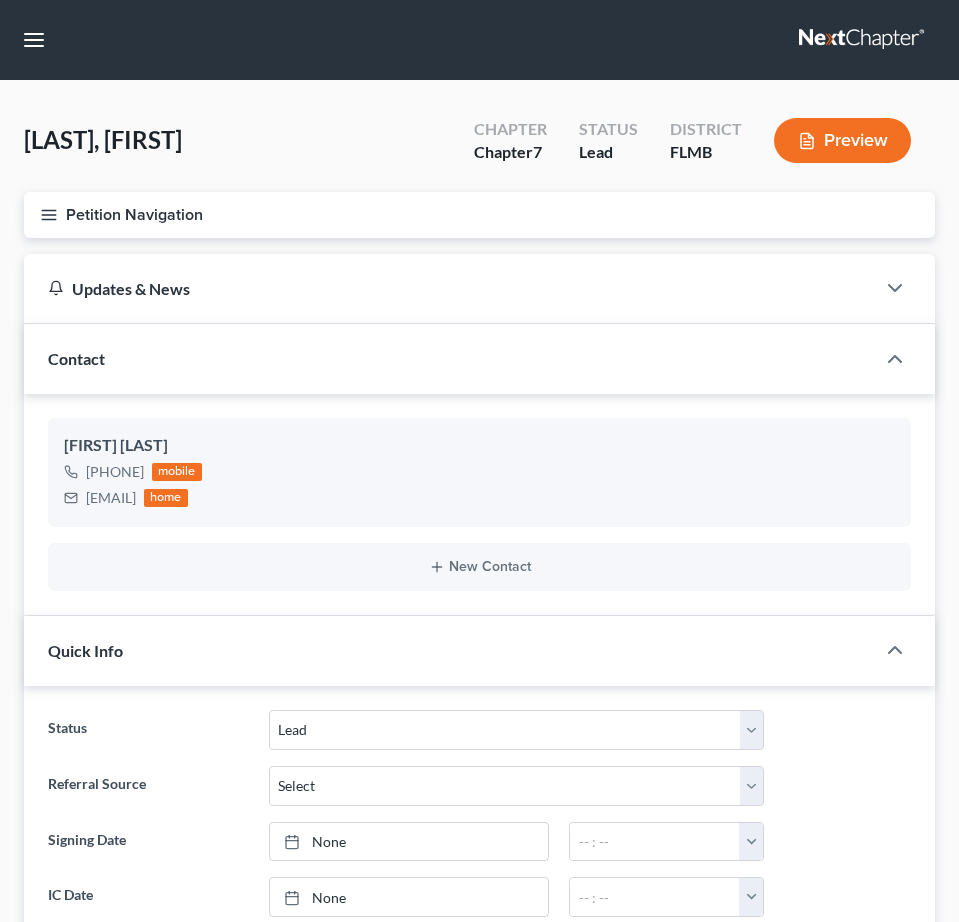 select on "4" 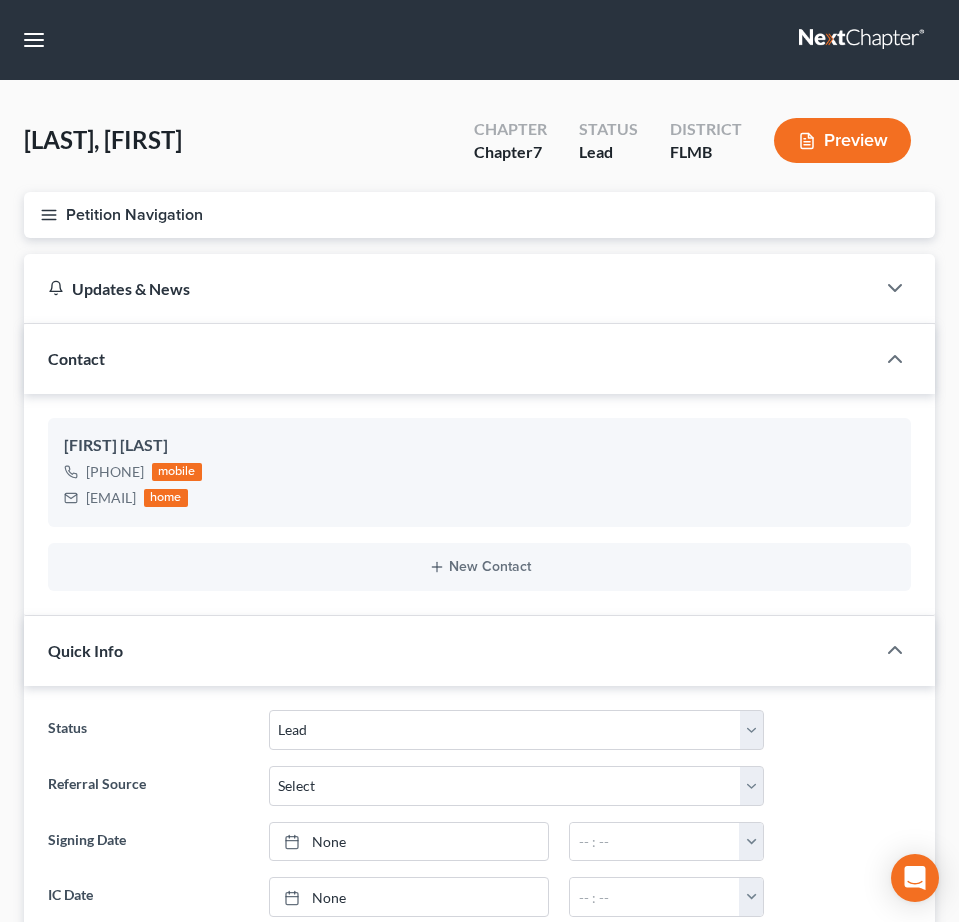 scroll, scrollTop: 0, scrollLeft: 0, axis: both 